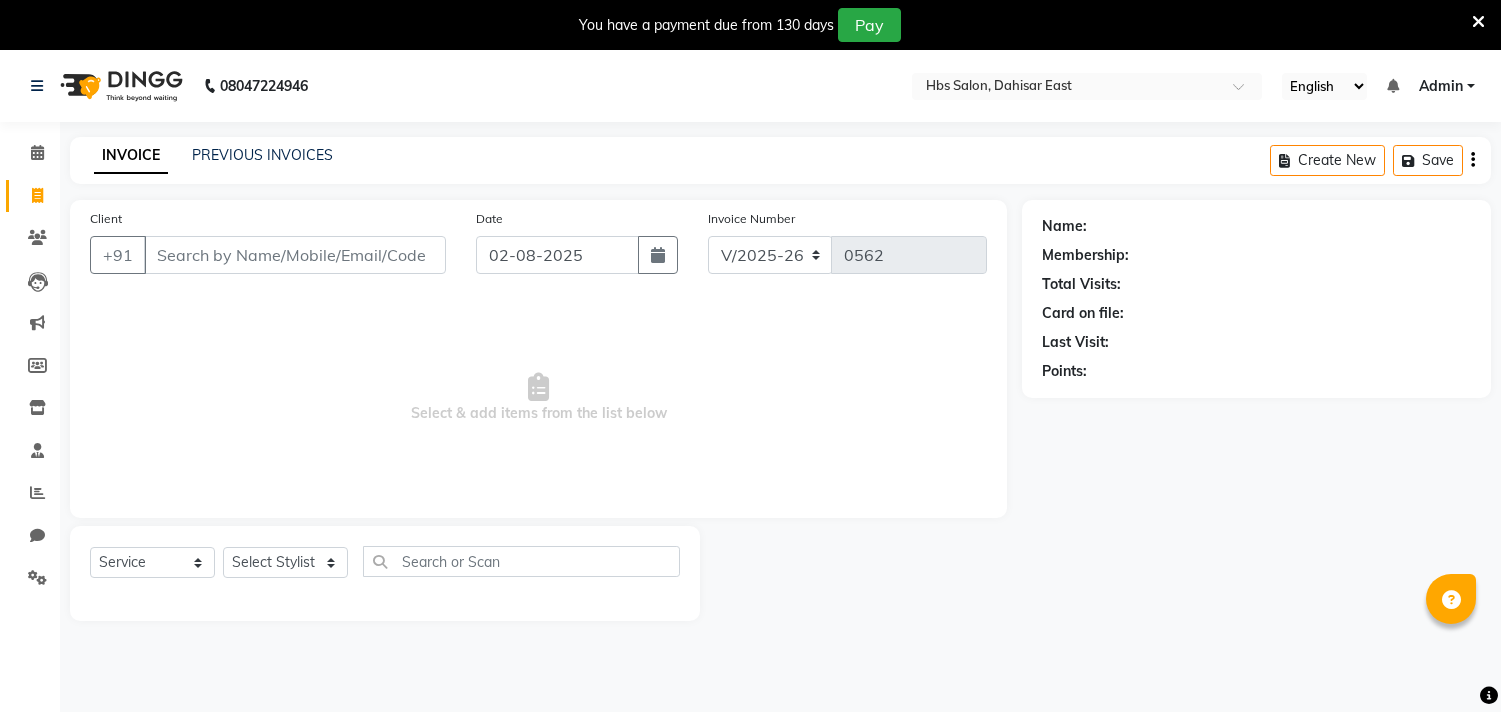 select on "7935" 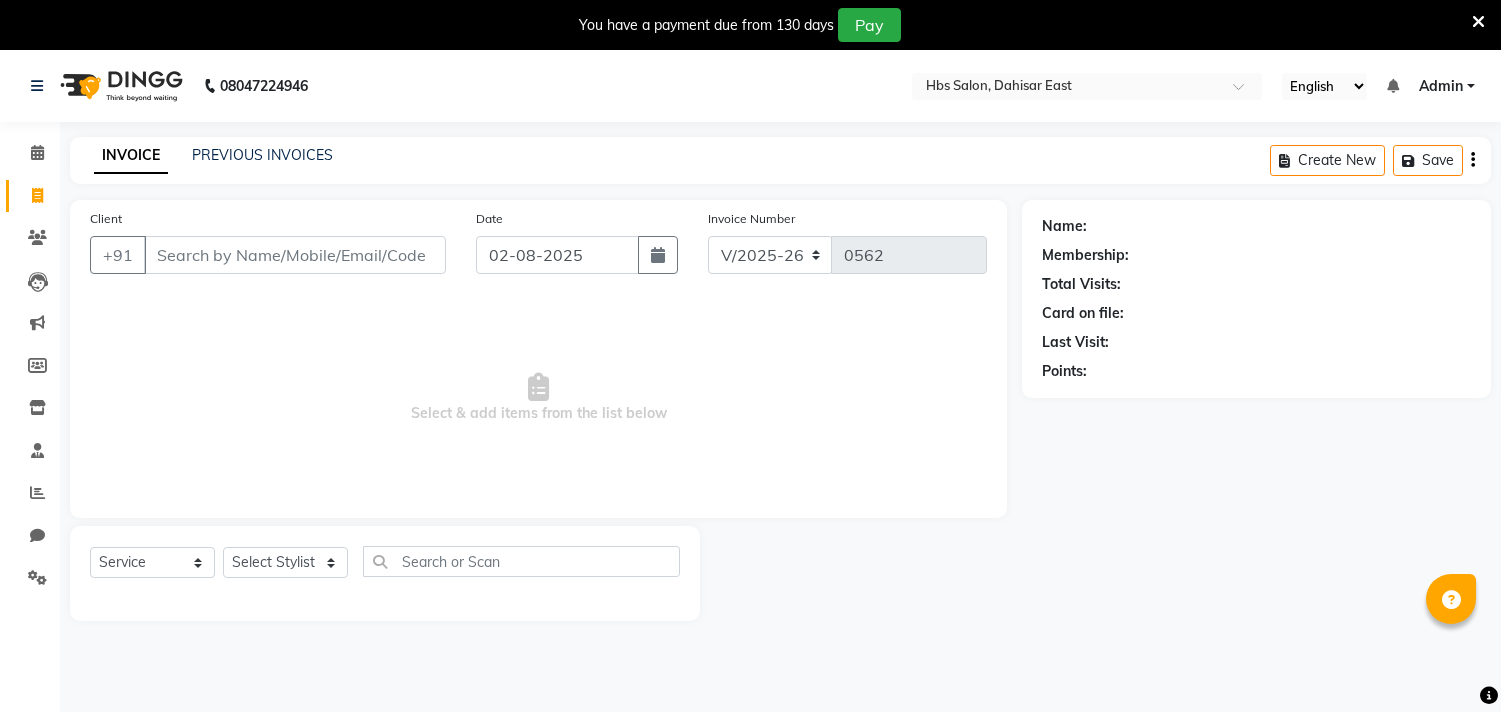 scroll, scrollTop: 50, scrollLeft: 0, axis: vertical 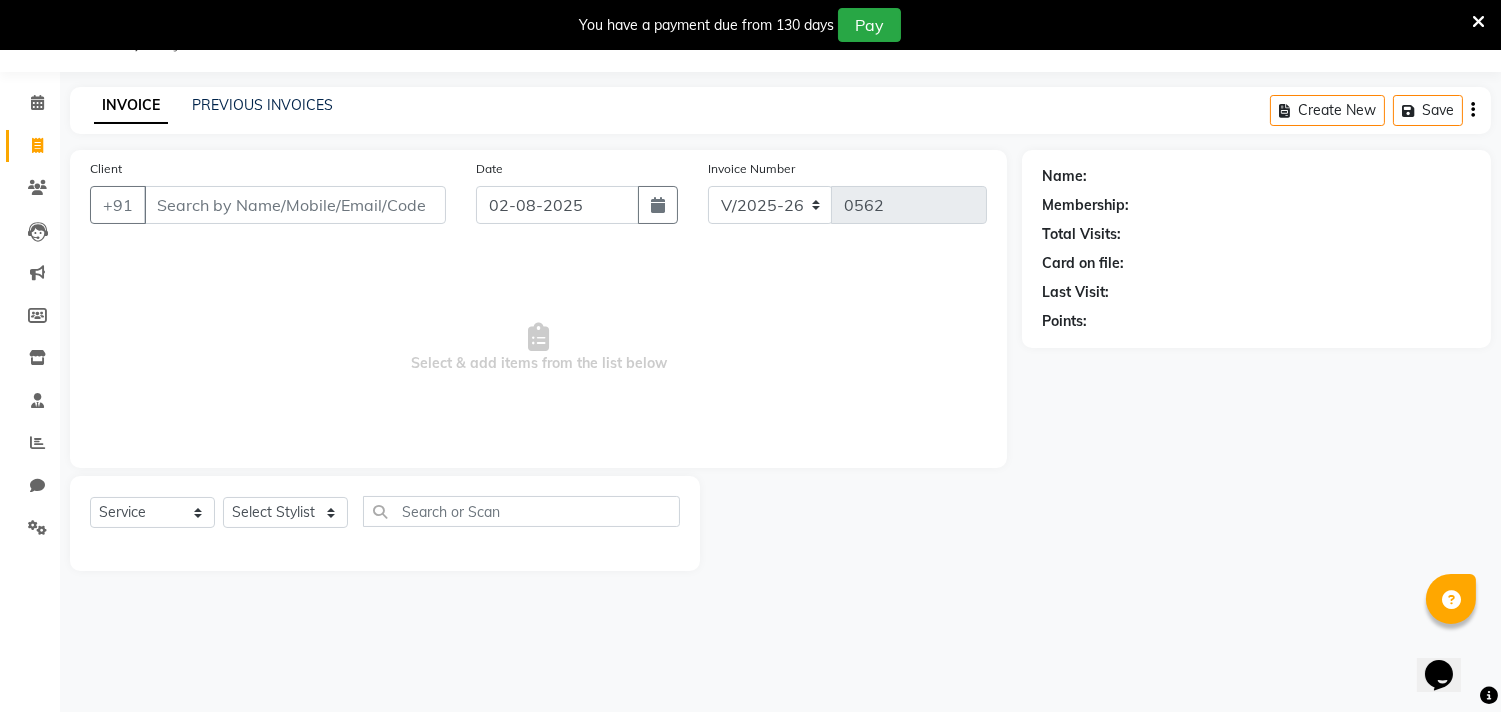 click on "Client" at bounding box center [295, 205] 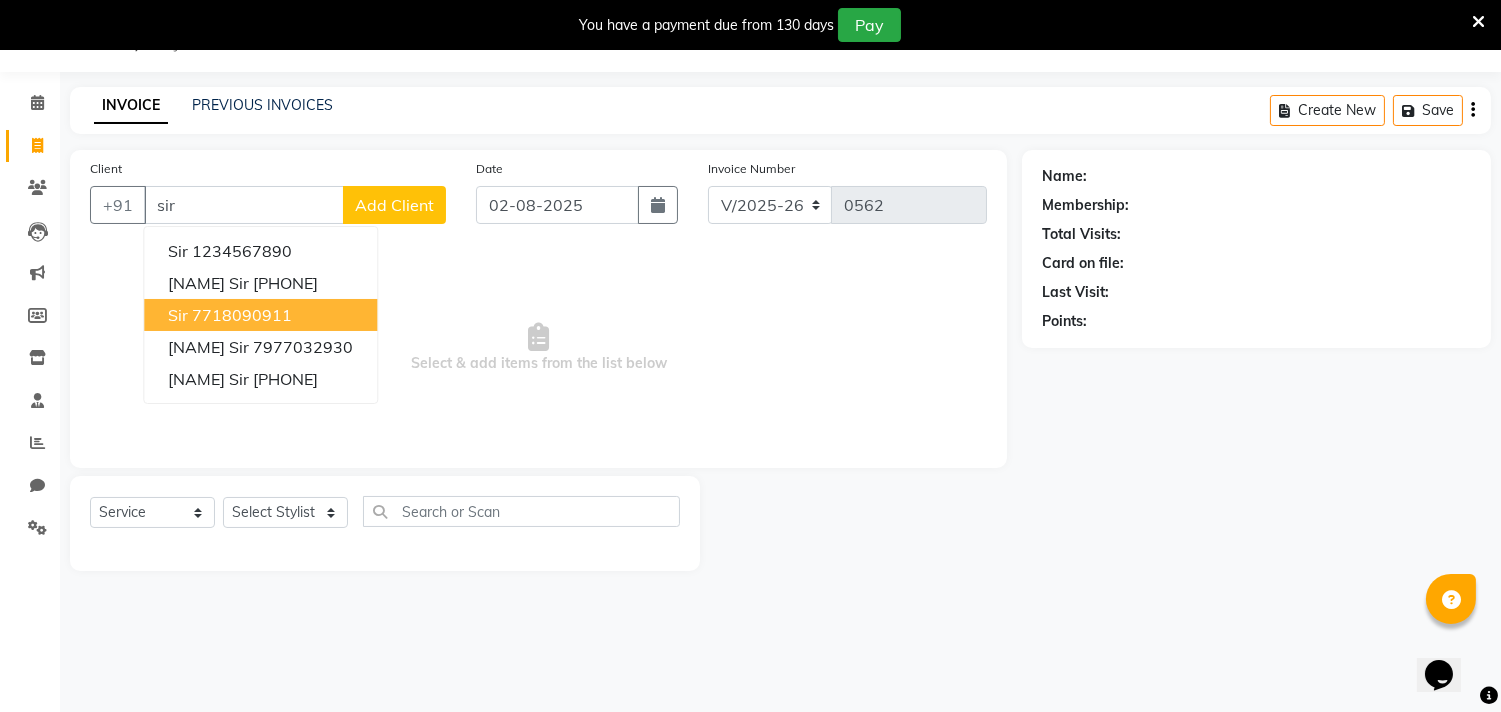 click on "7718090911" at bounding box center (242, 315) 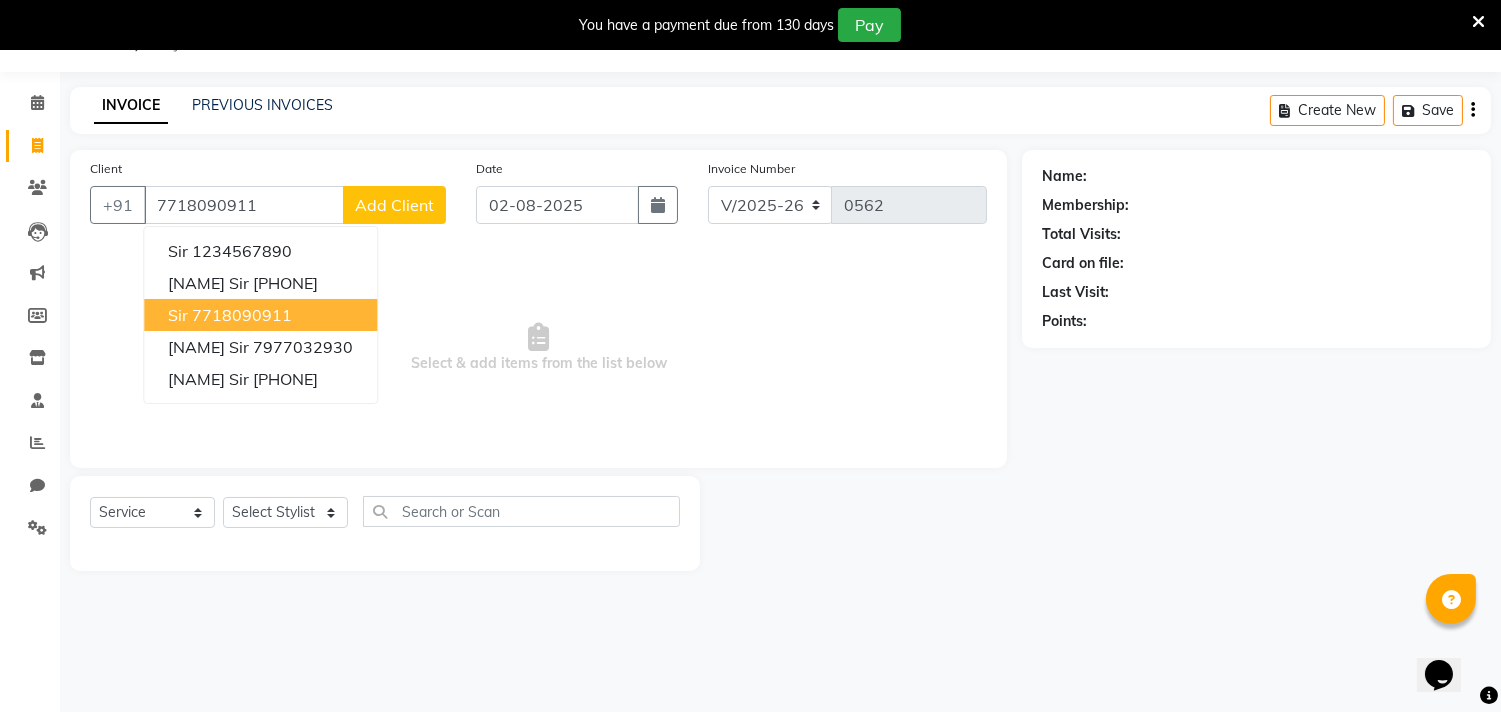 type on "7718090911" 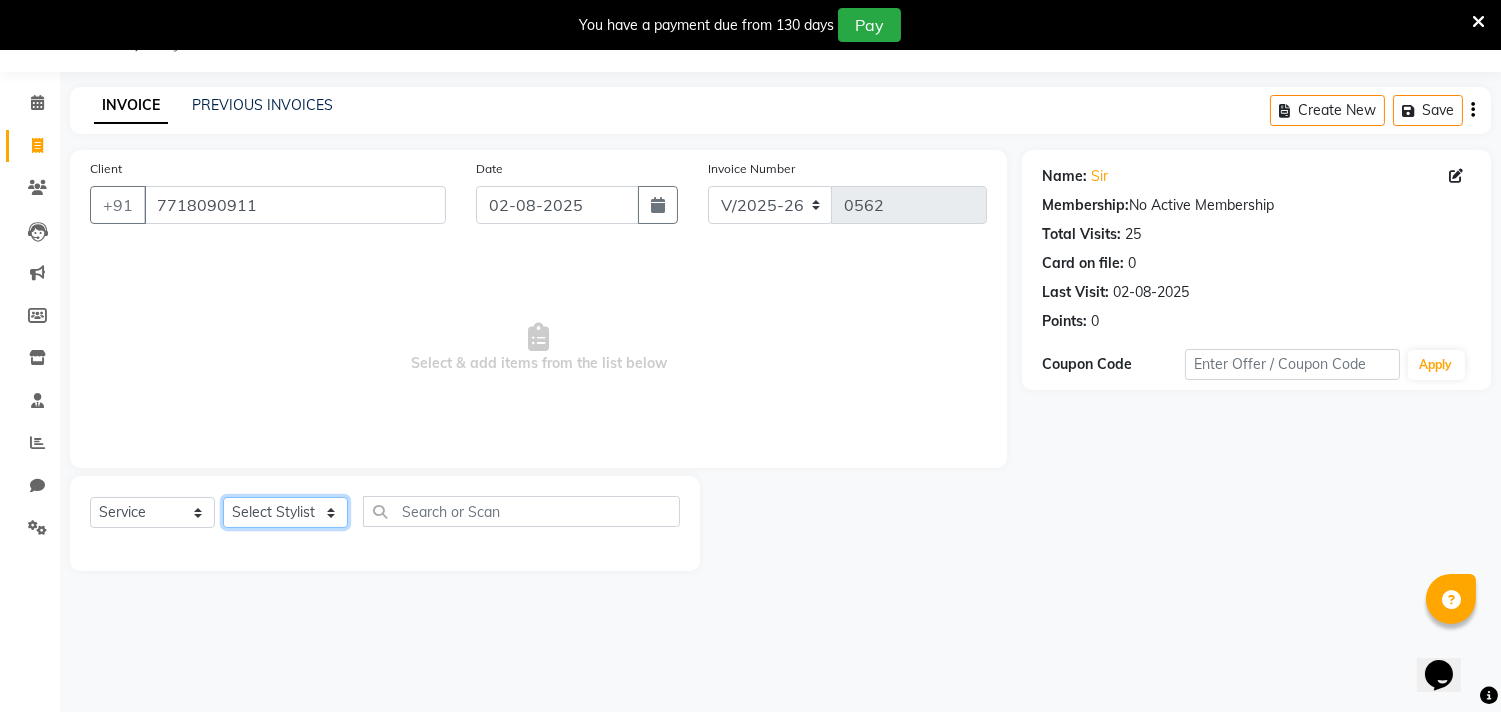 click on "Select Stylist [NAME] [NAME] [NAME] [NAME] [NAME]                                                                                                                                                  [NAME] [NAME] [NAME]                                                                                                                                                                 [NAME] [NAME]" 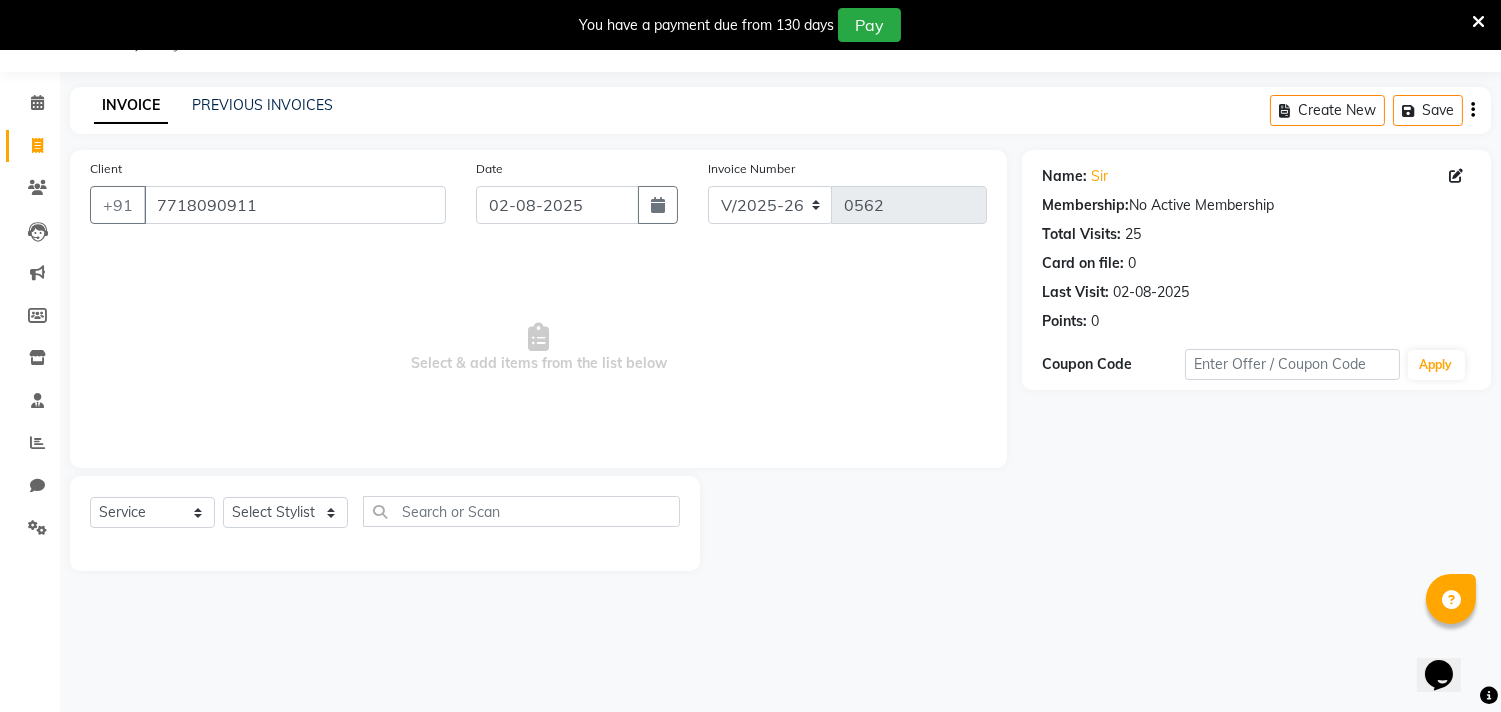 click on "Select & add items from the list below" at bounding box center (538, 348) 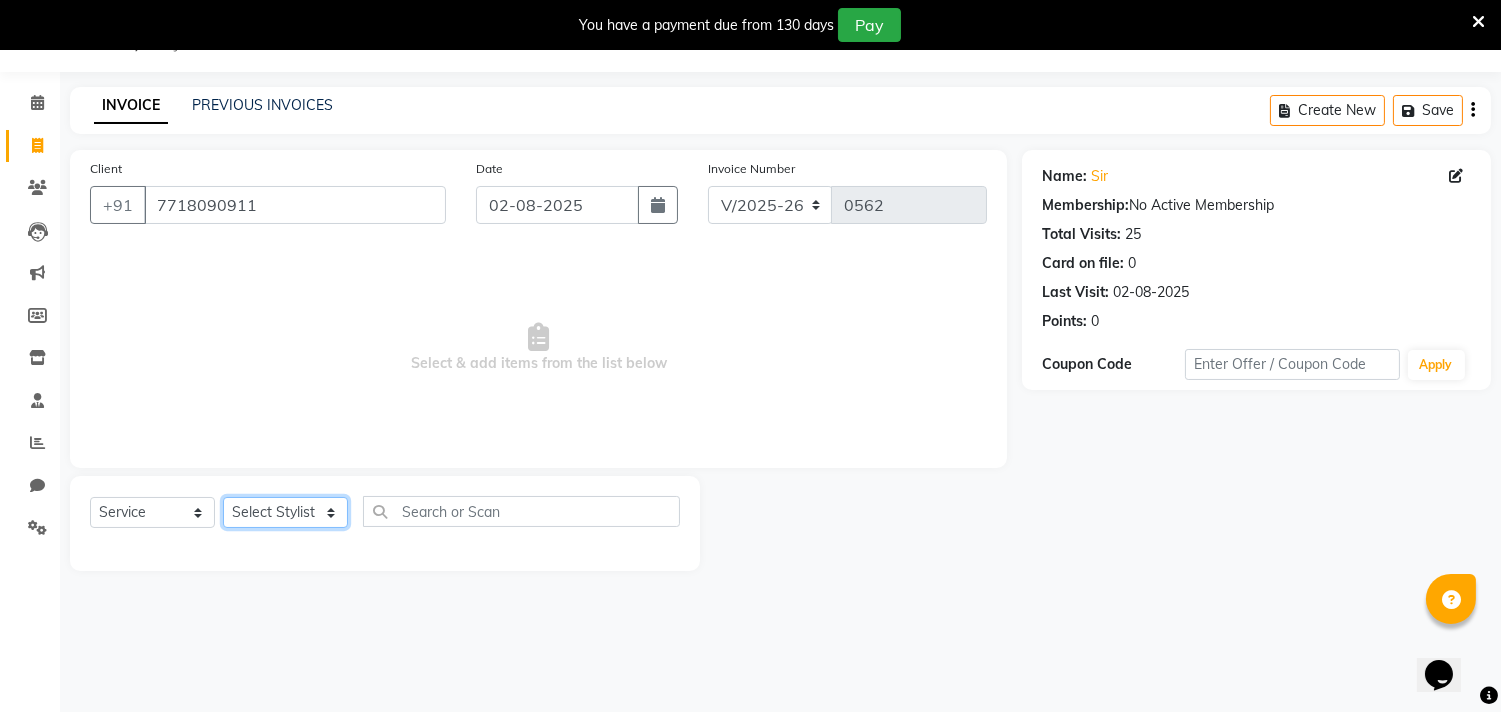 click on "Select Stylist [NAME] [NAME] [NAME] [NAME] [NAME]                                                                                                                                                  [NAME] [NAME] [NAME]                                                                                                                                                                 [NAME] [NAME]" 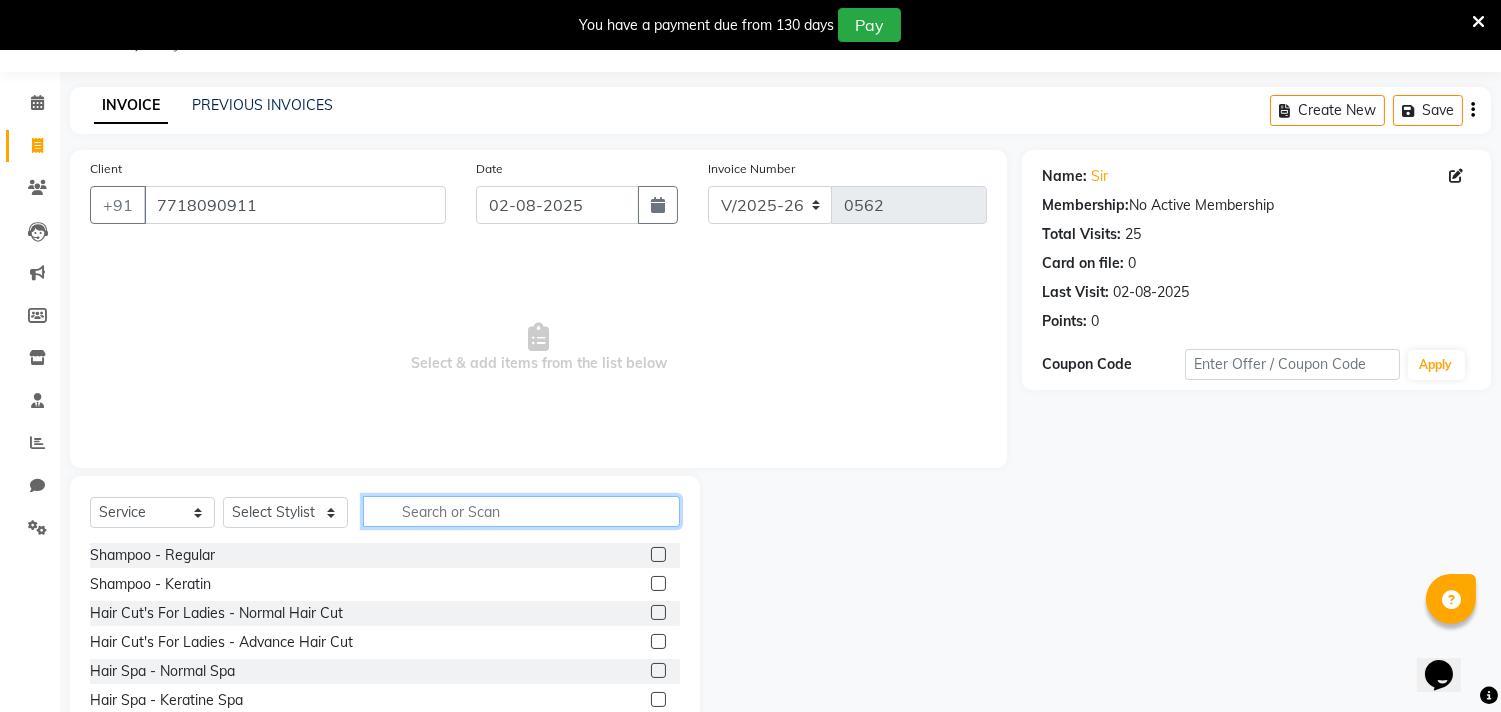 click 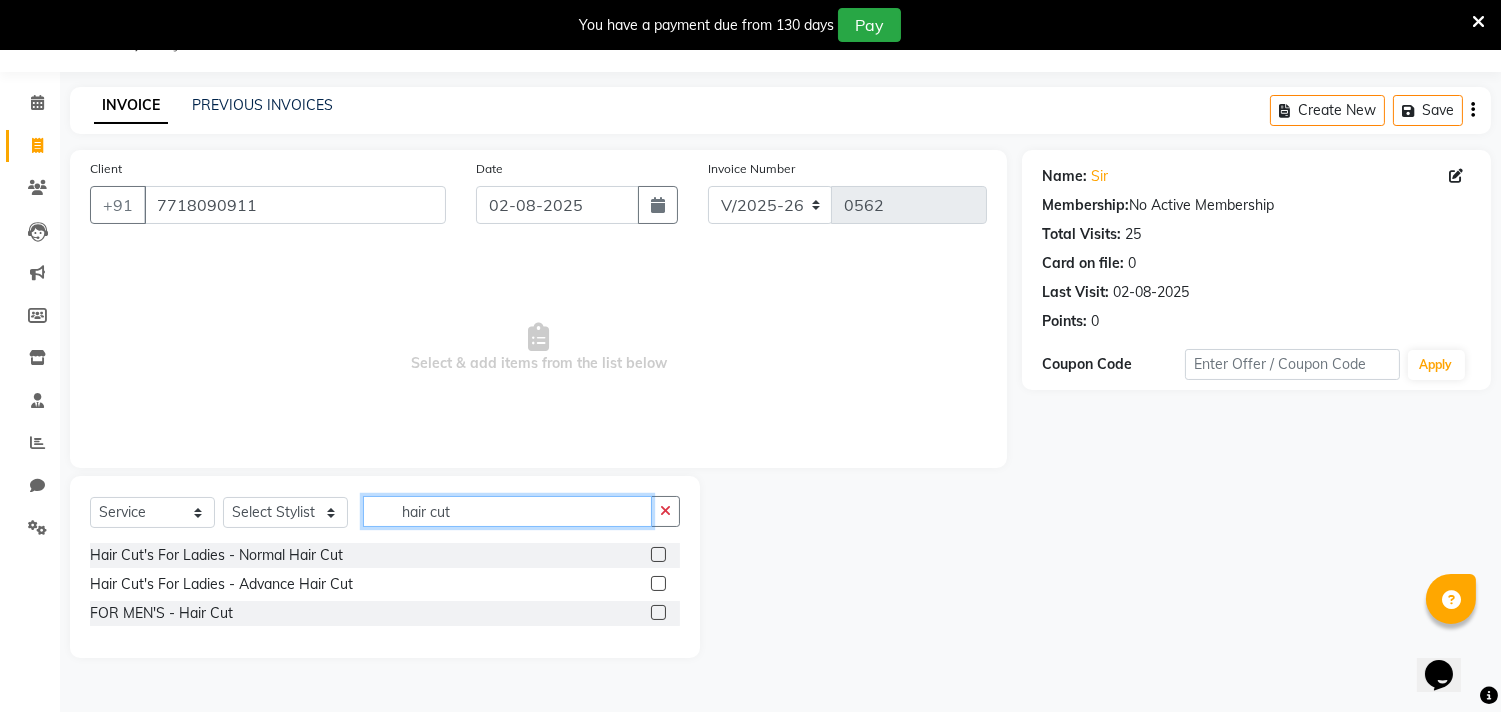 type on "hair cut" 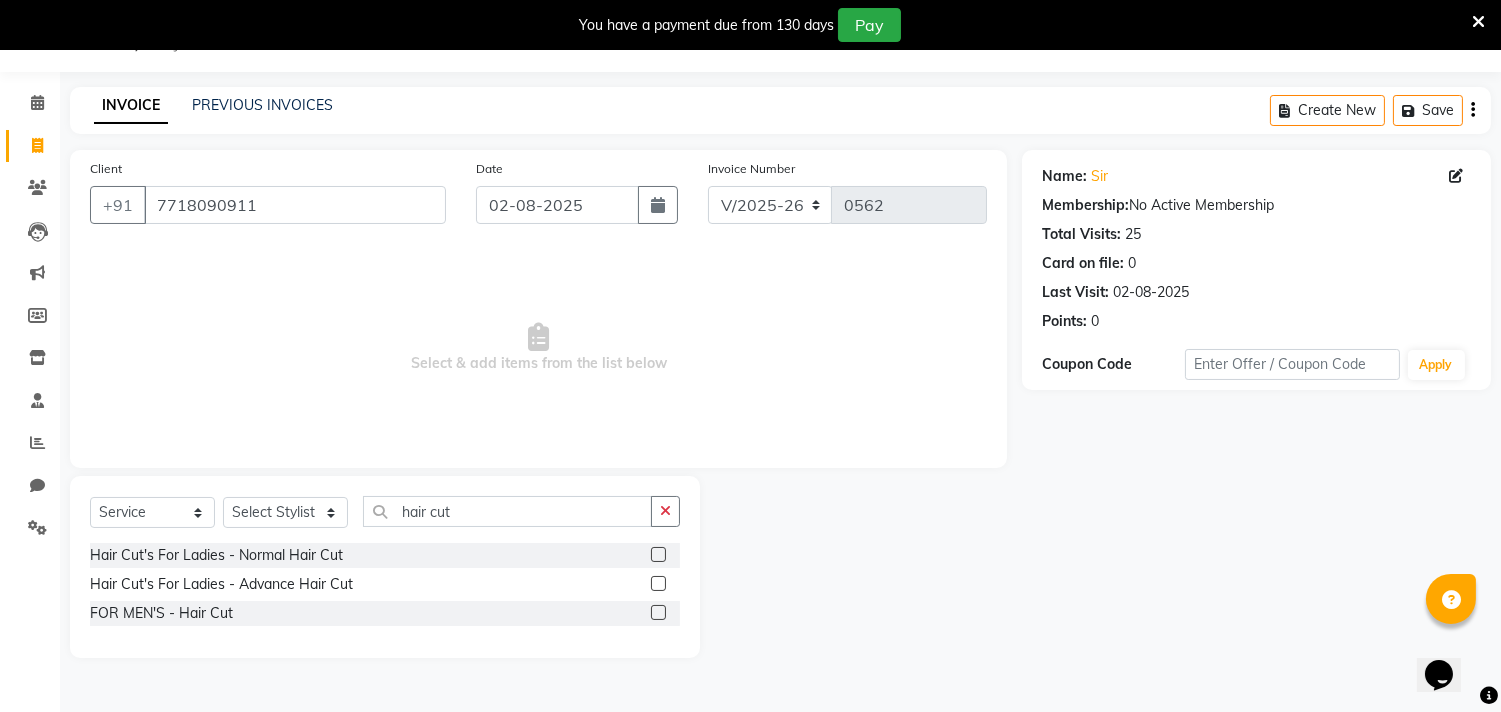 click 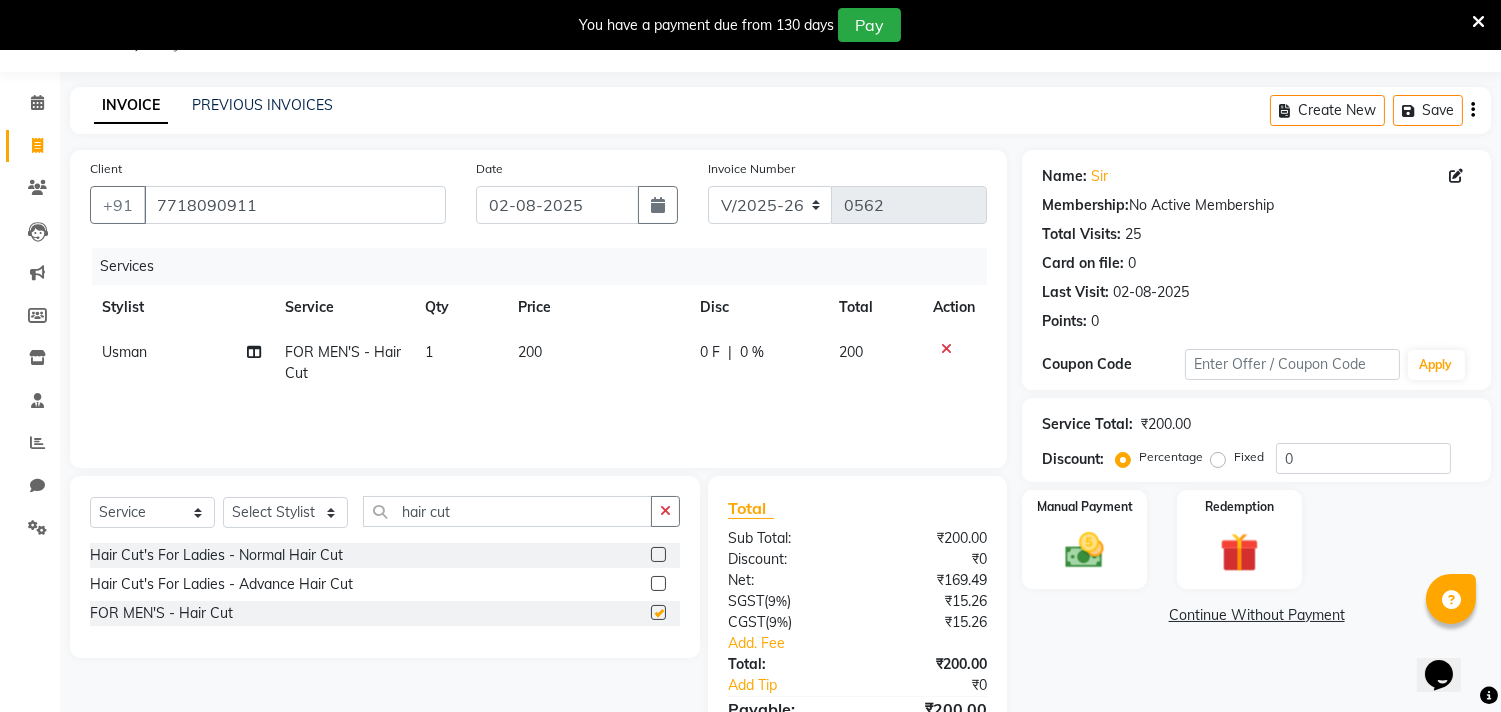 checkbox on "false" 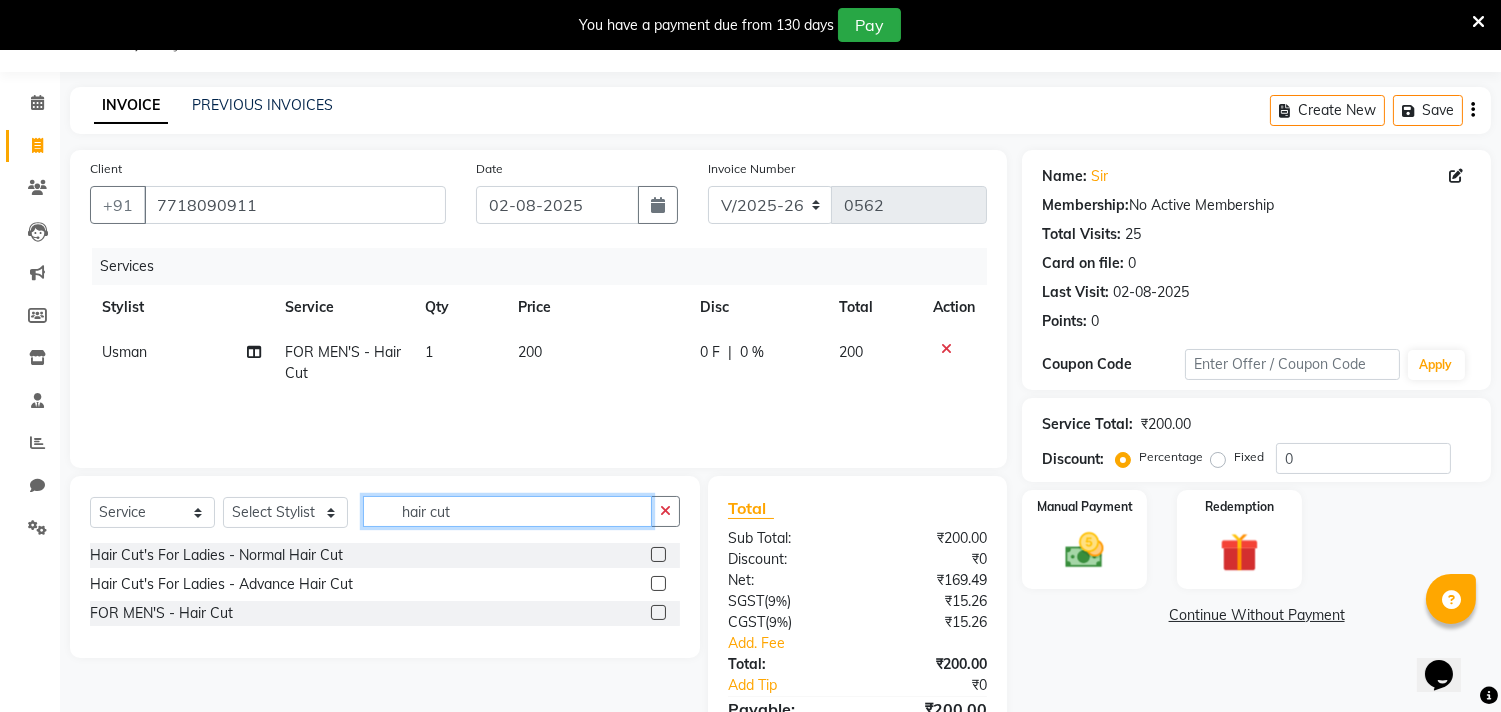 click on "hair cut" 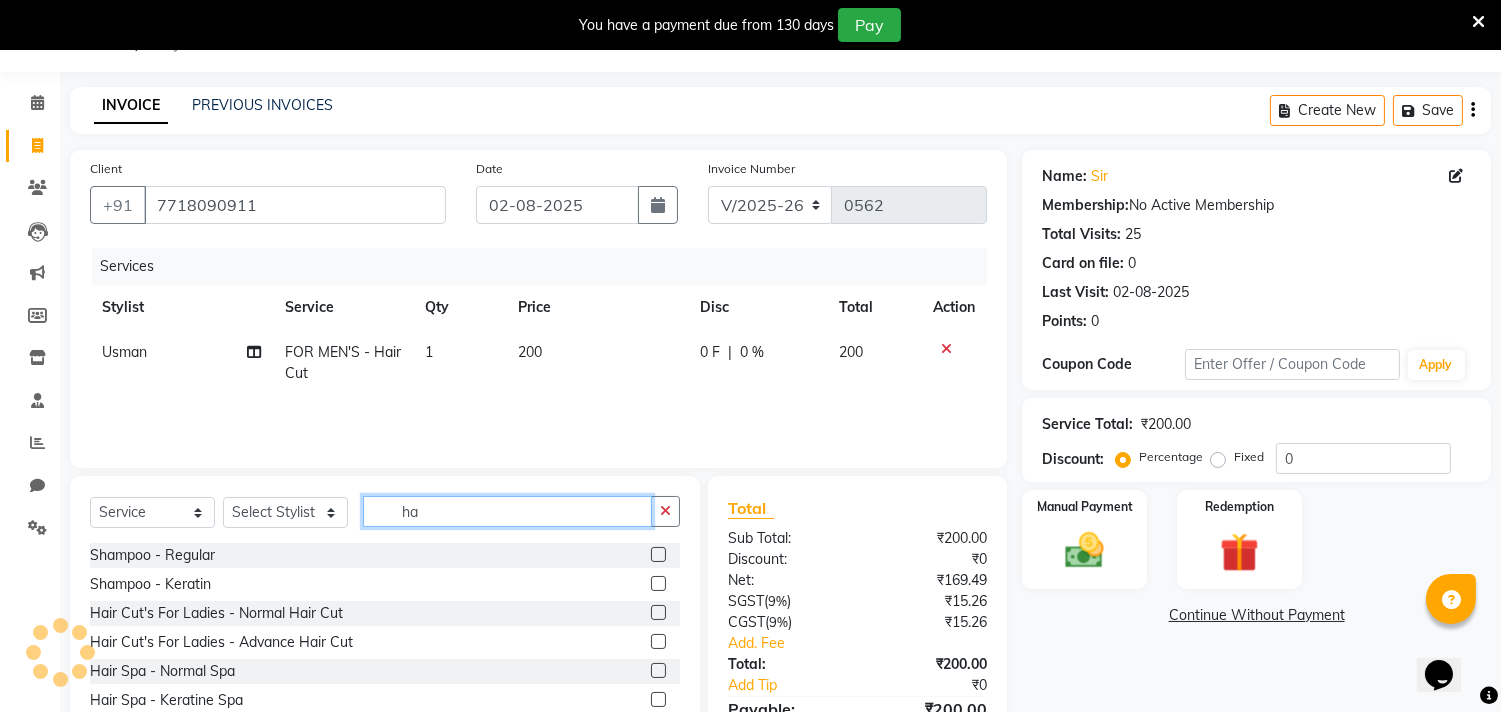 type on "h" 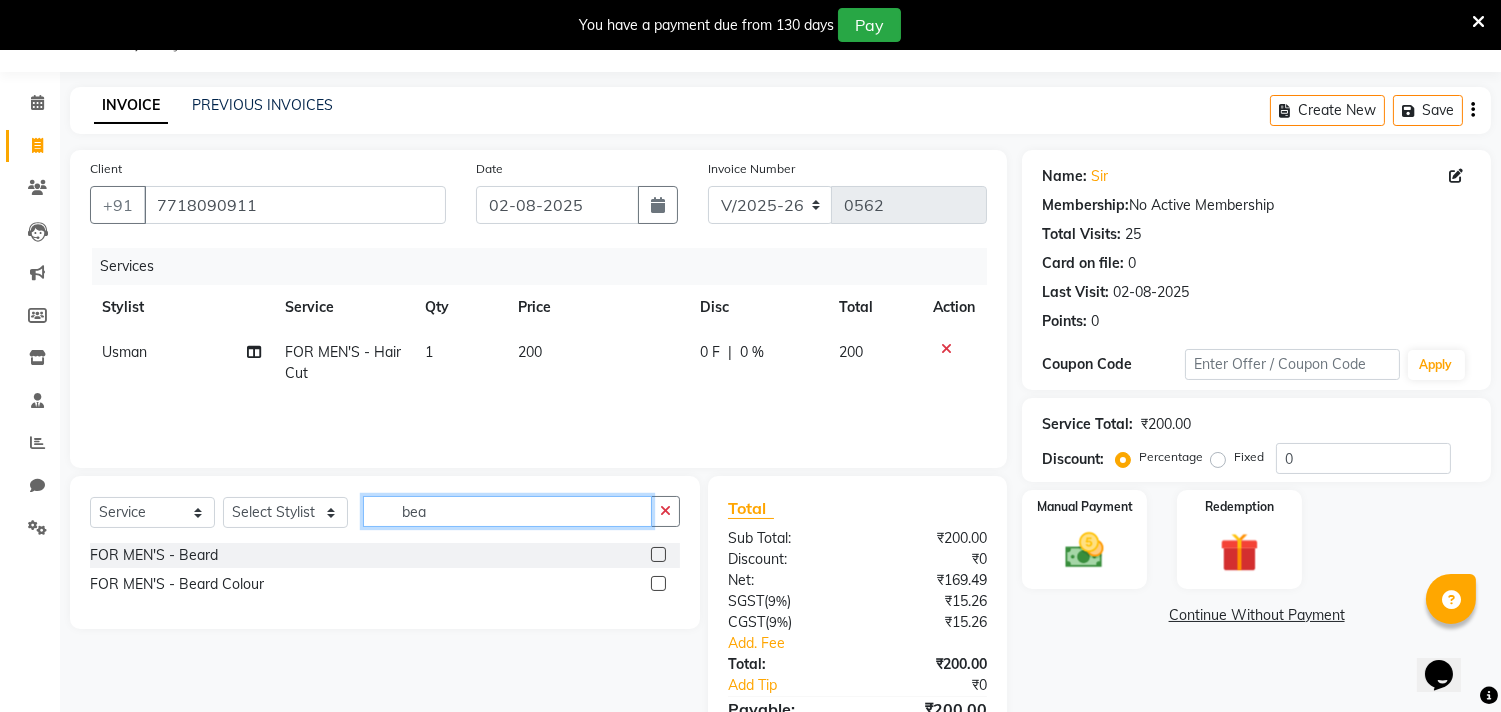 type on "bea" 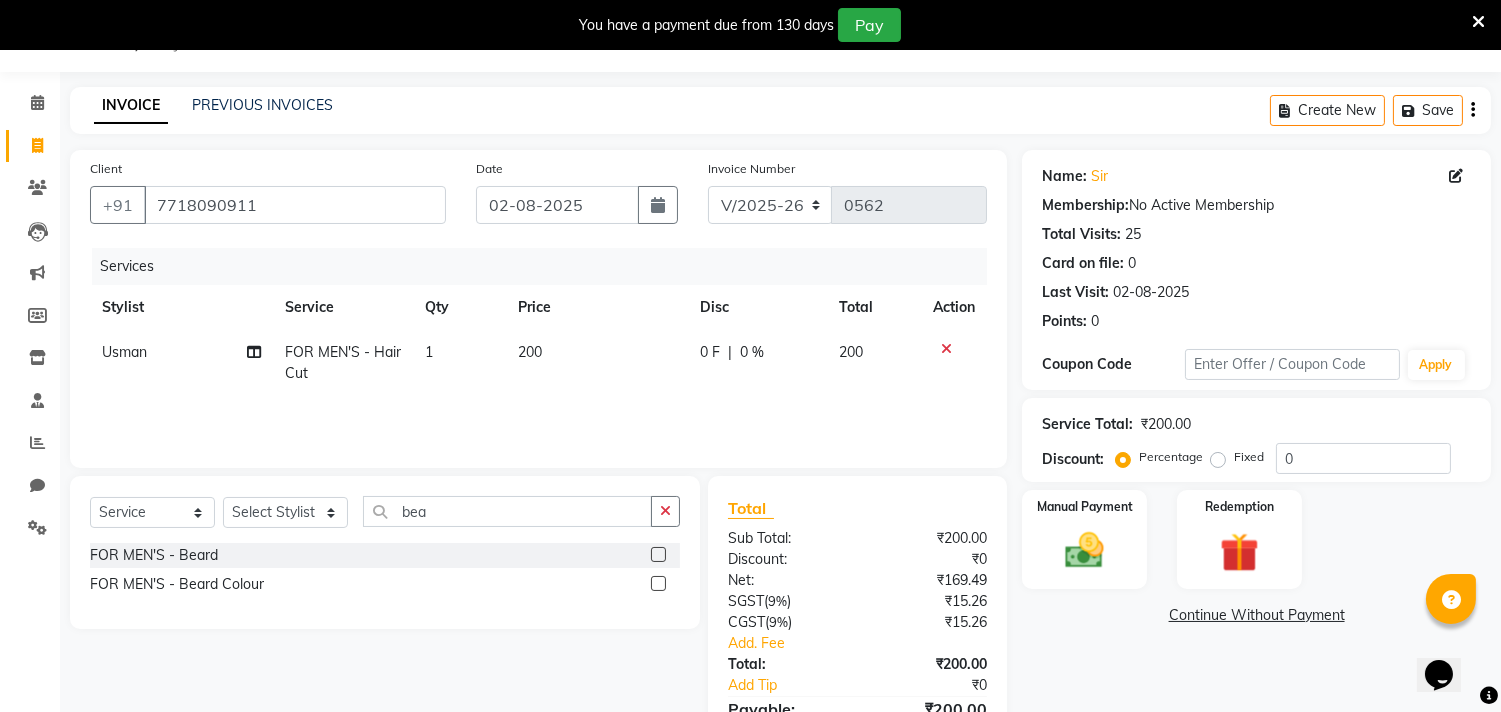 click 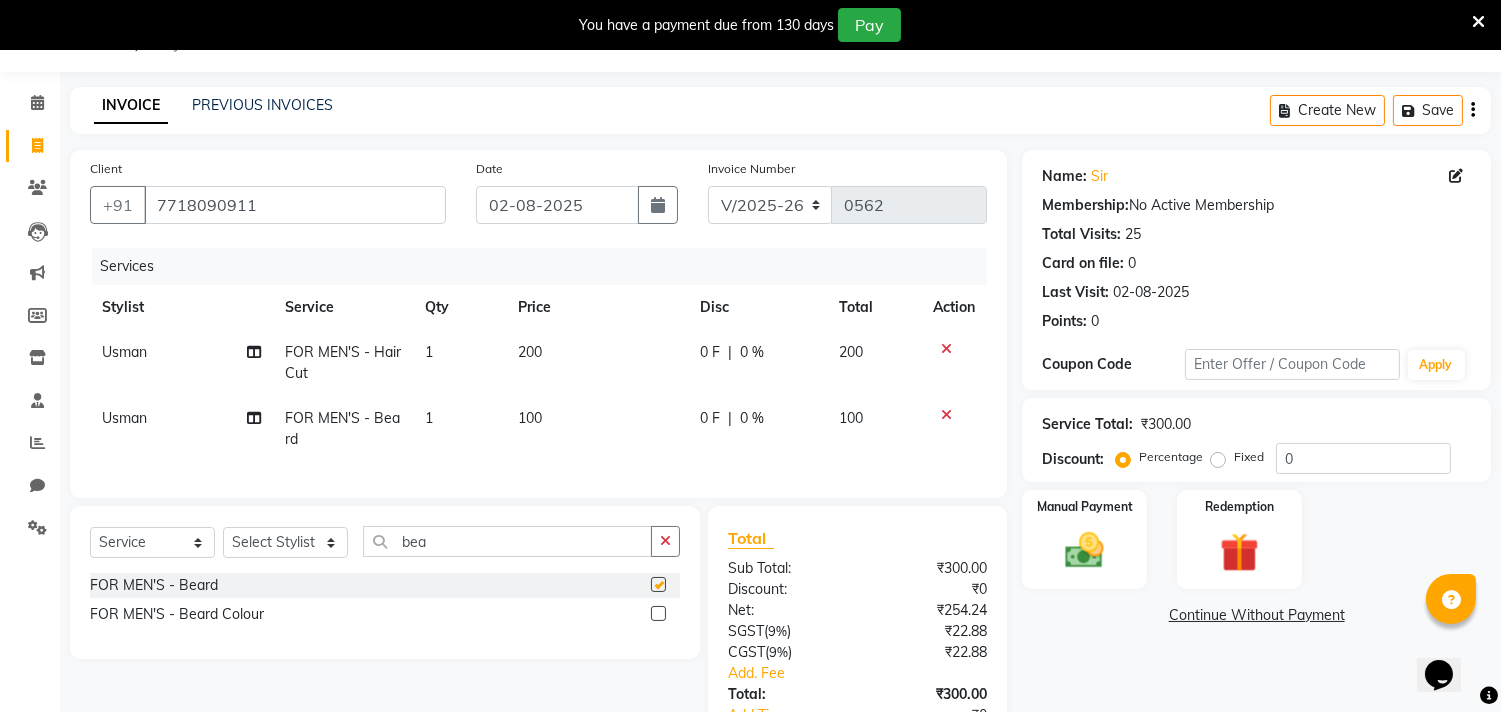 checkbox on "false" 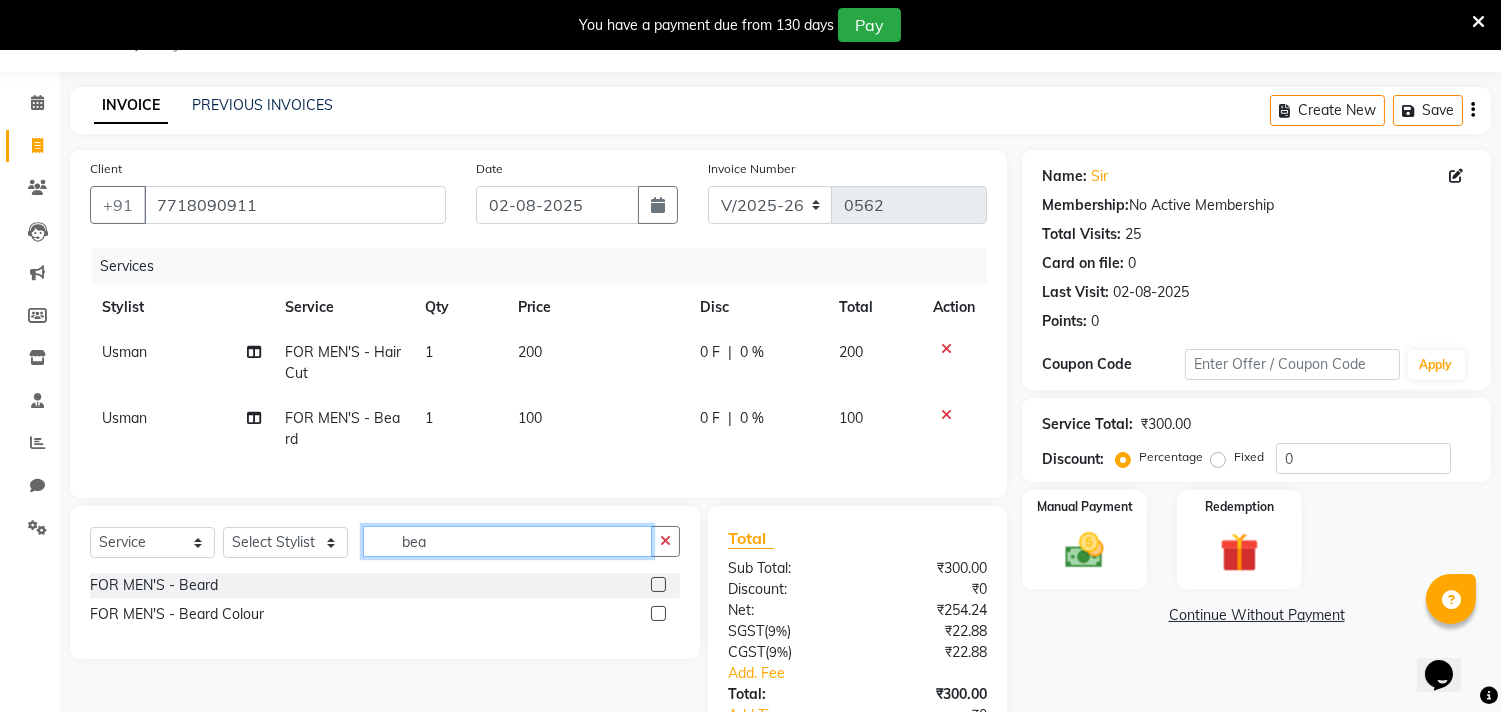 click on "bea" 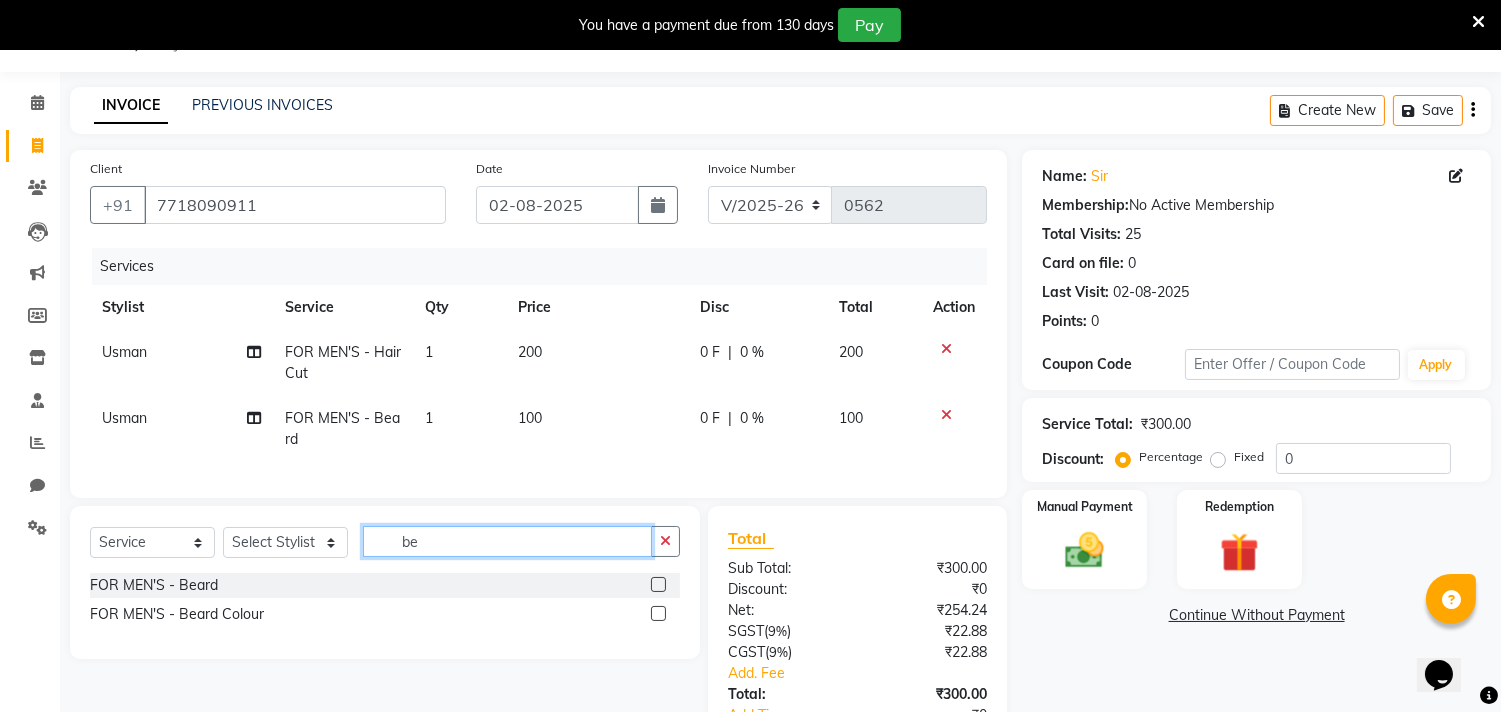 type on "b" 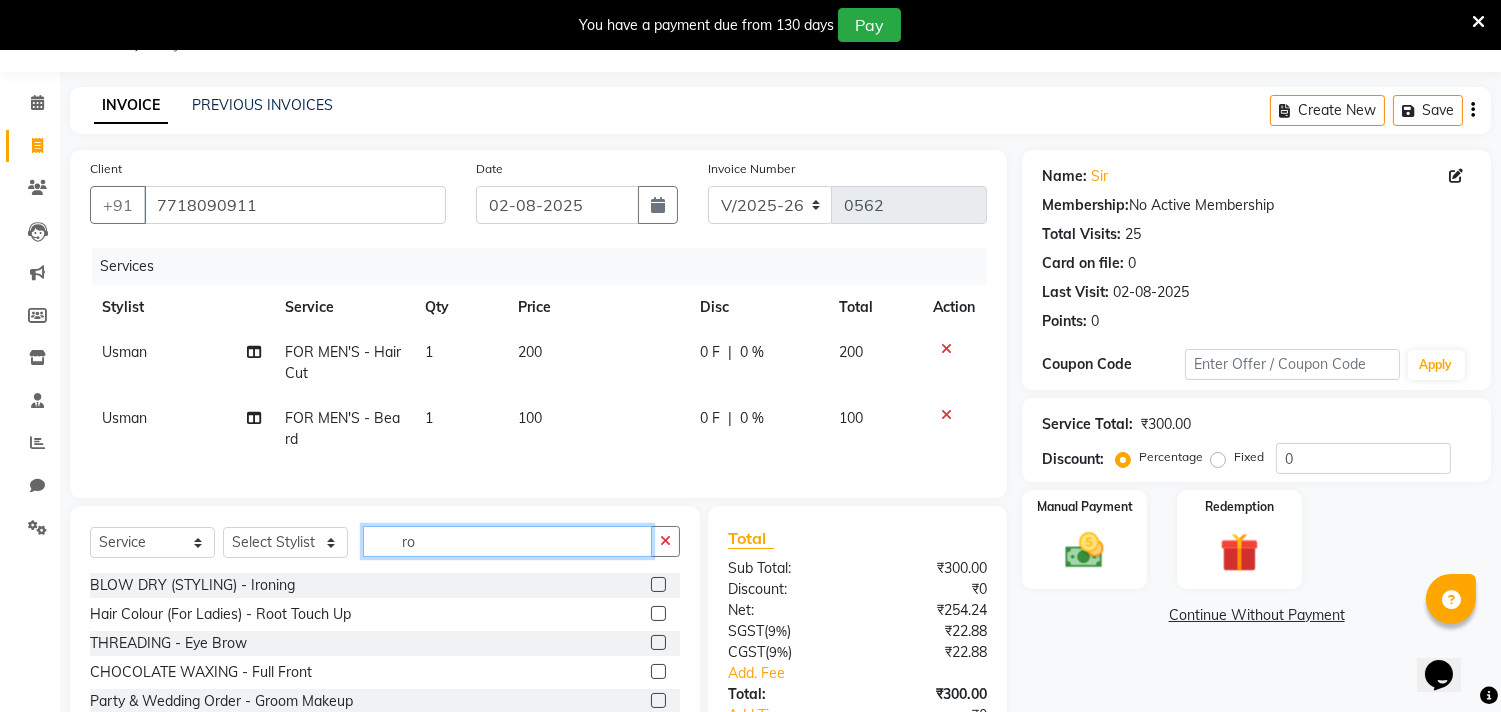 type on "r" 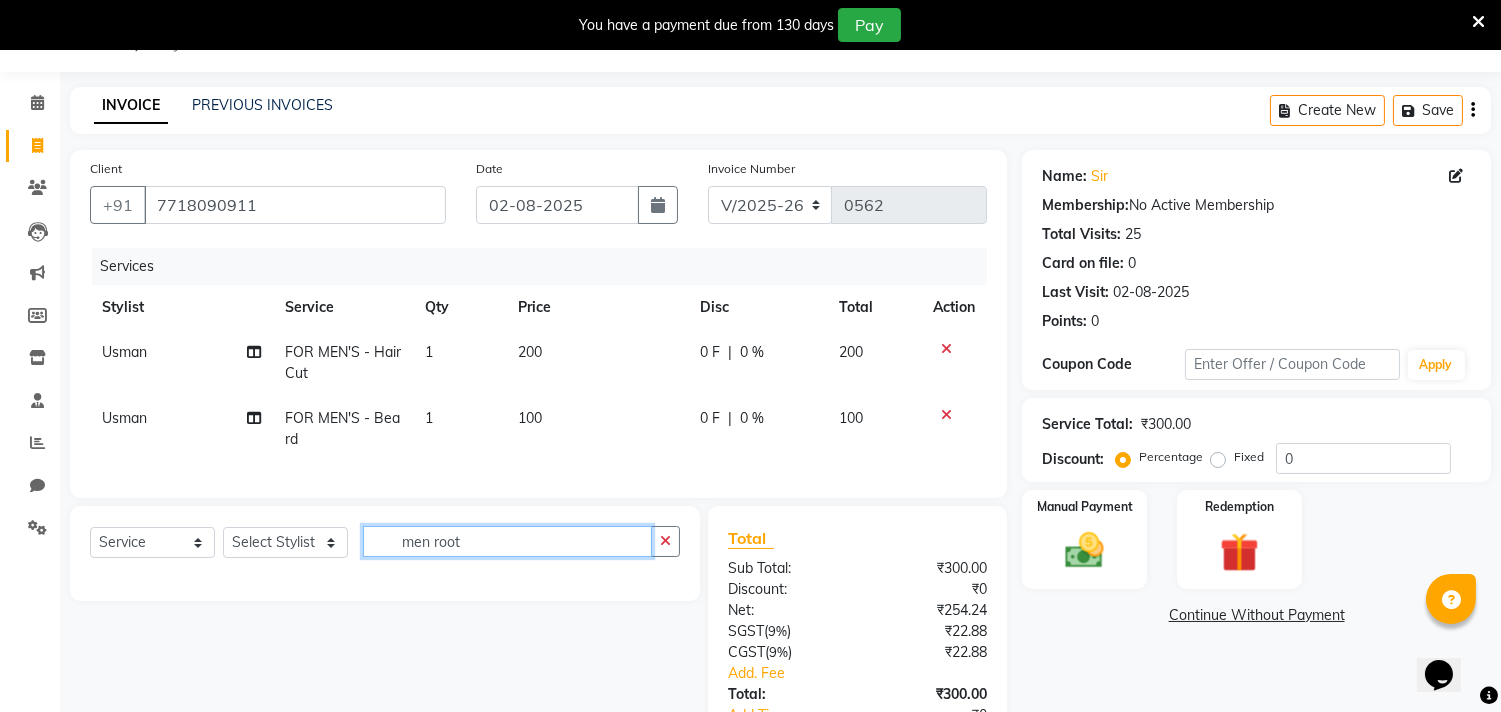 click on "men root" 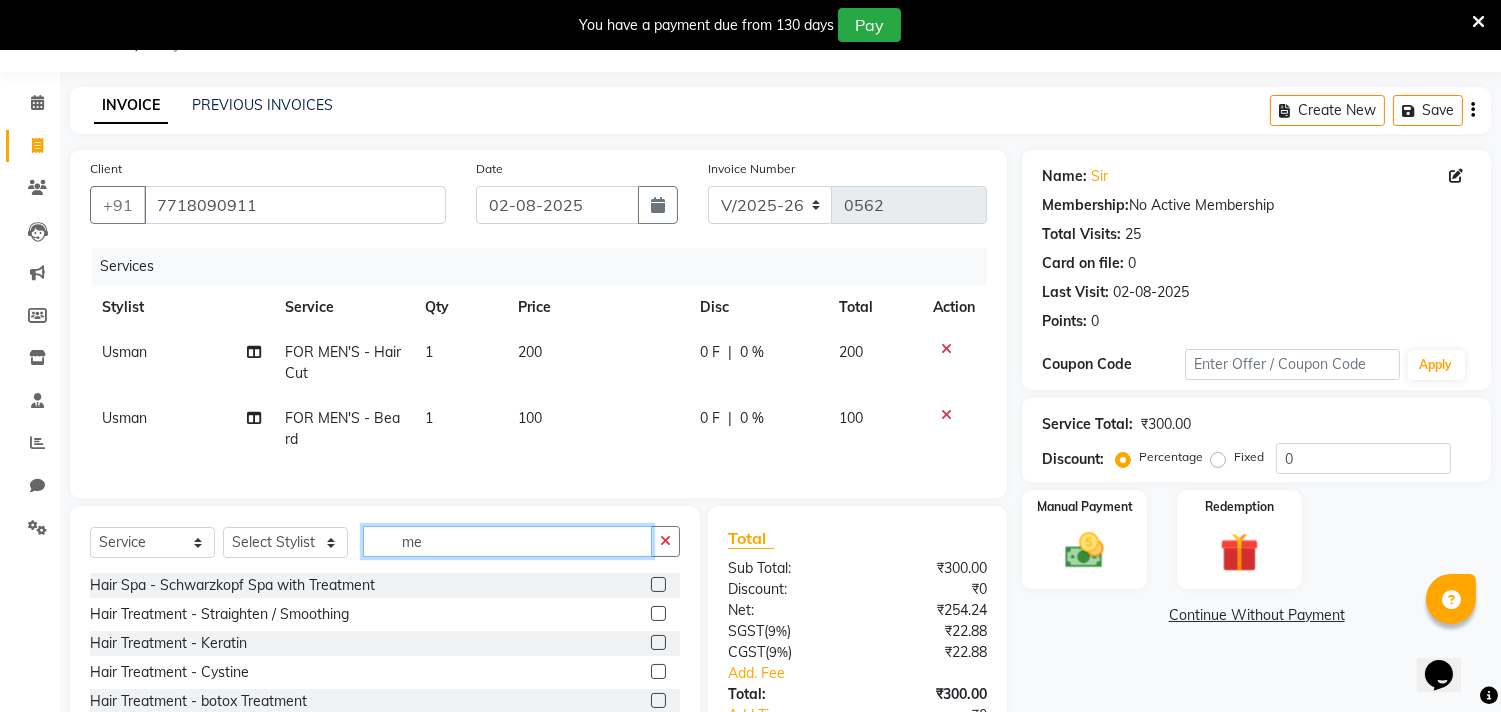 type on "m" 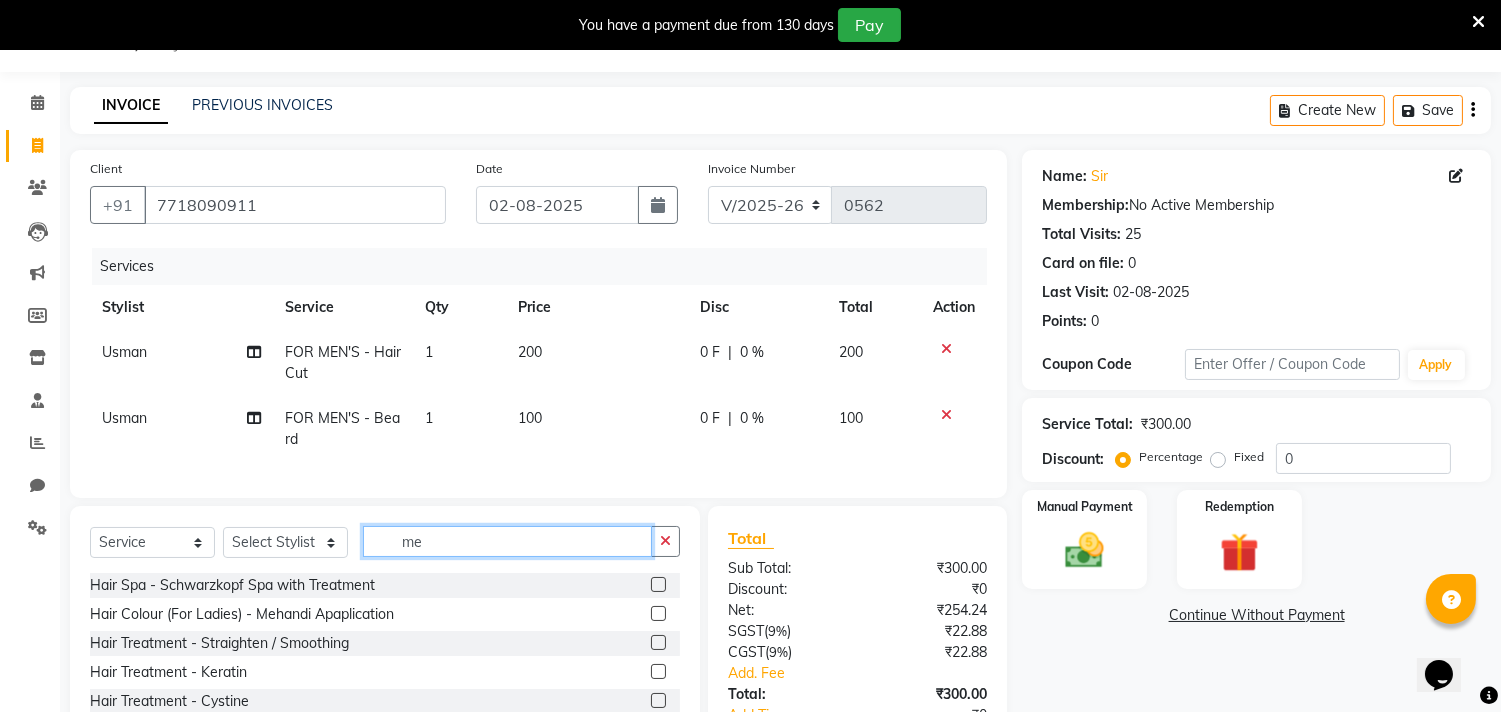 type on "m" 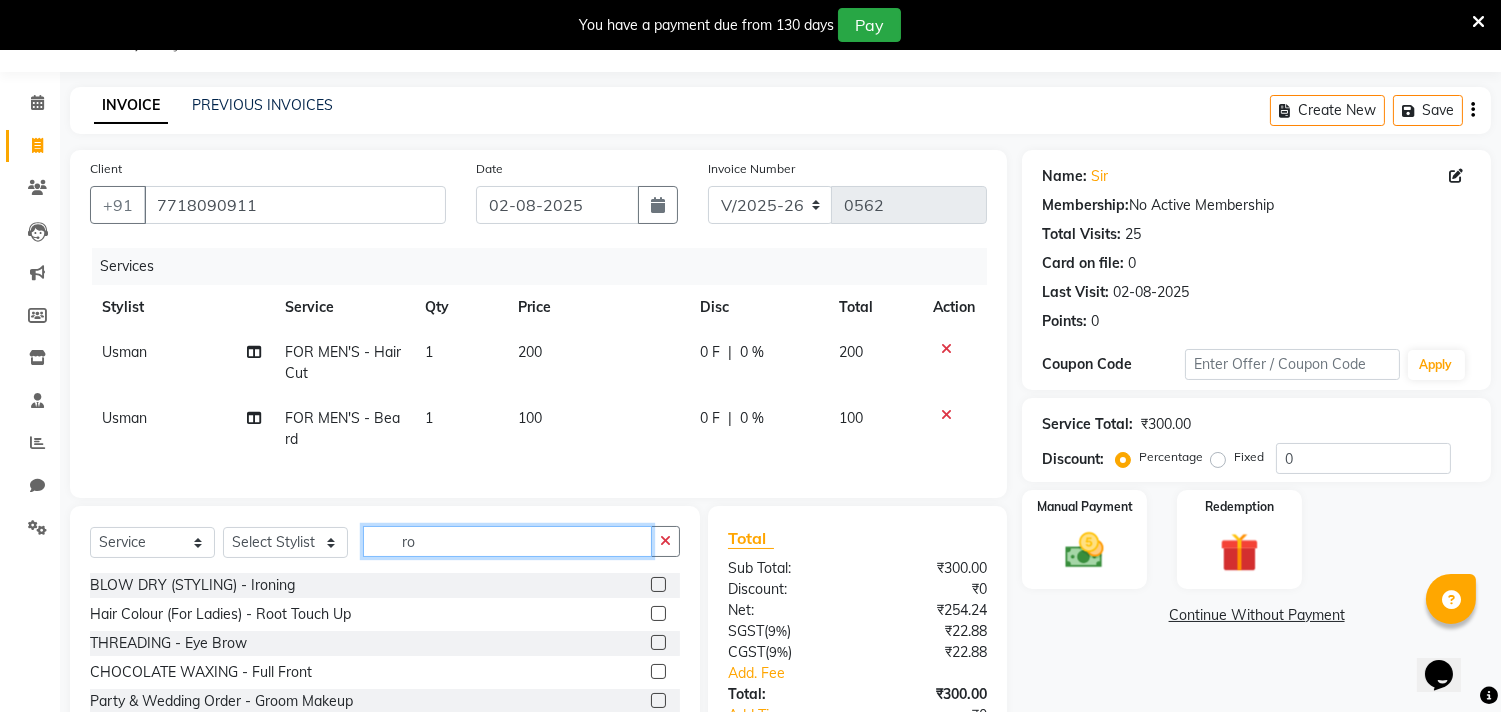 type on "r" 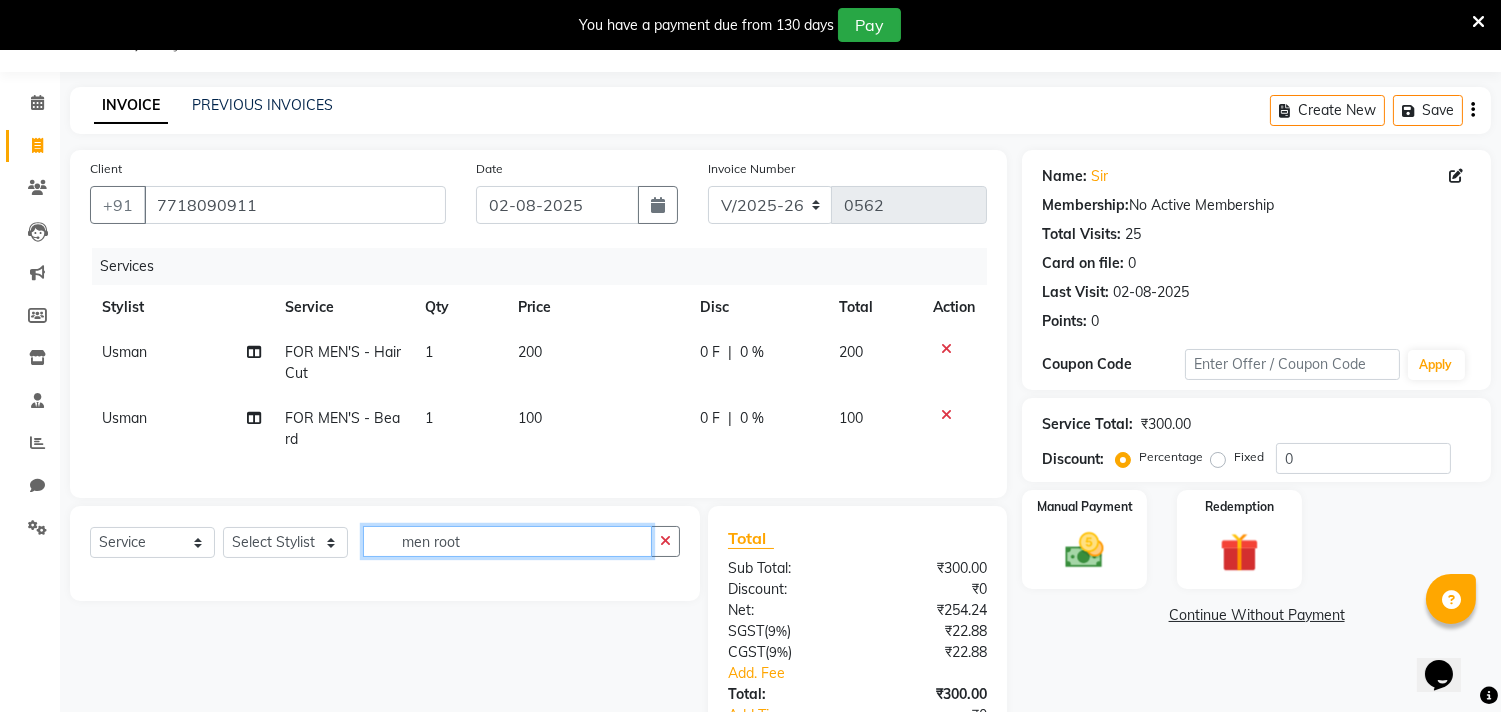 click on "men root" 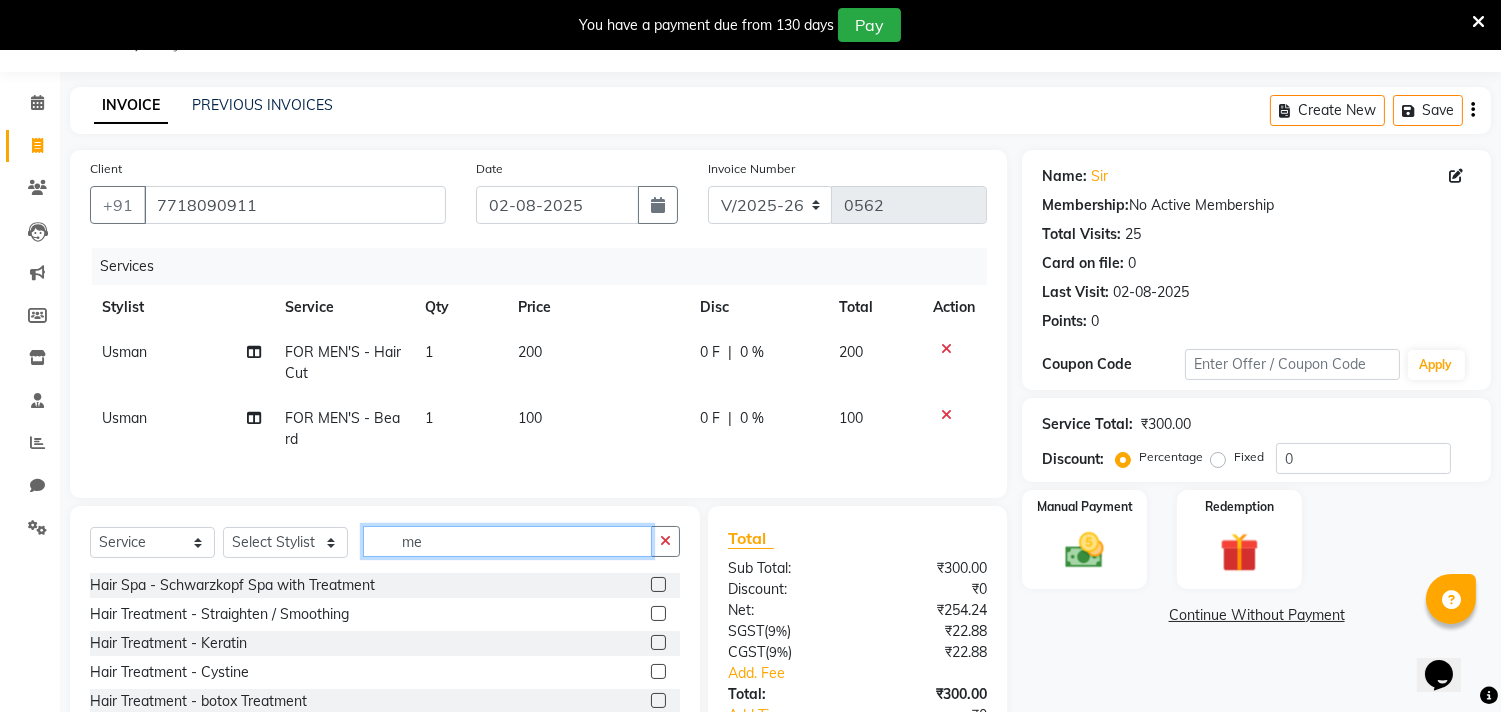 type on "m" 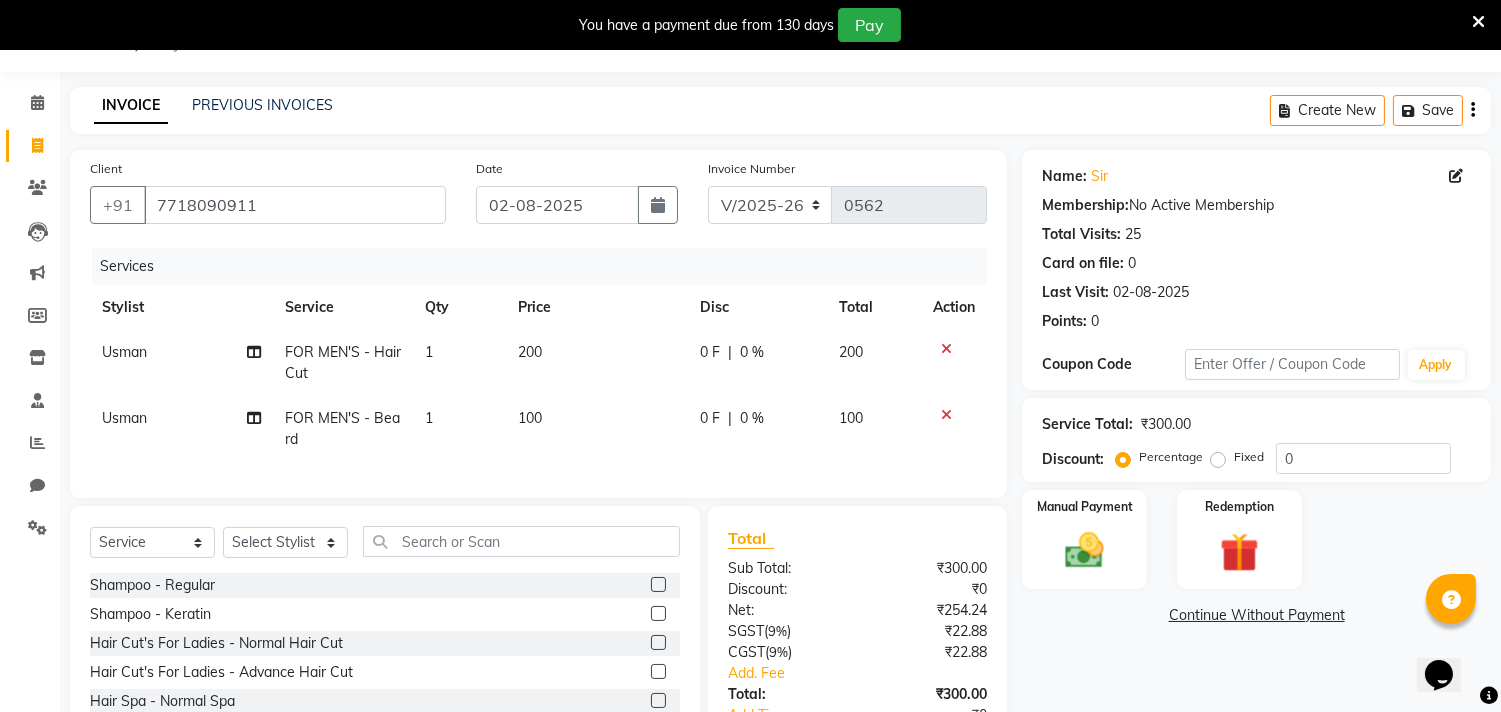 click 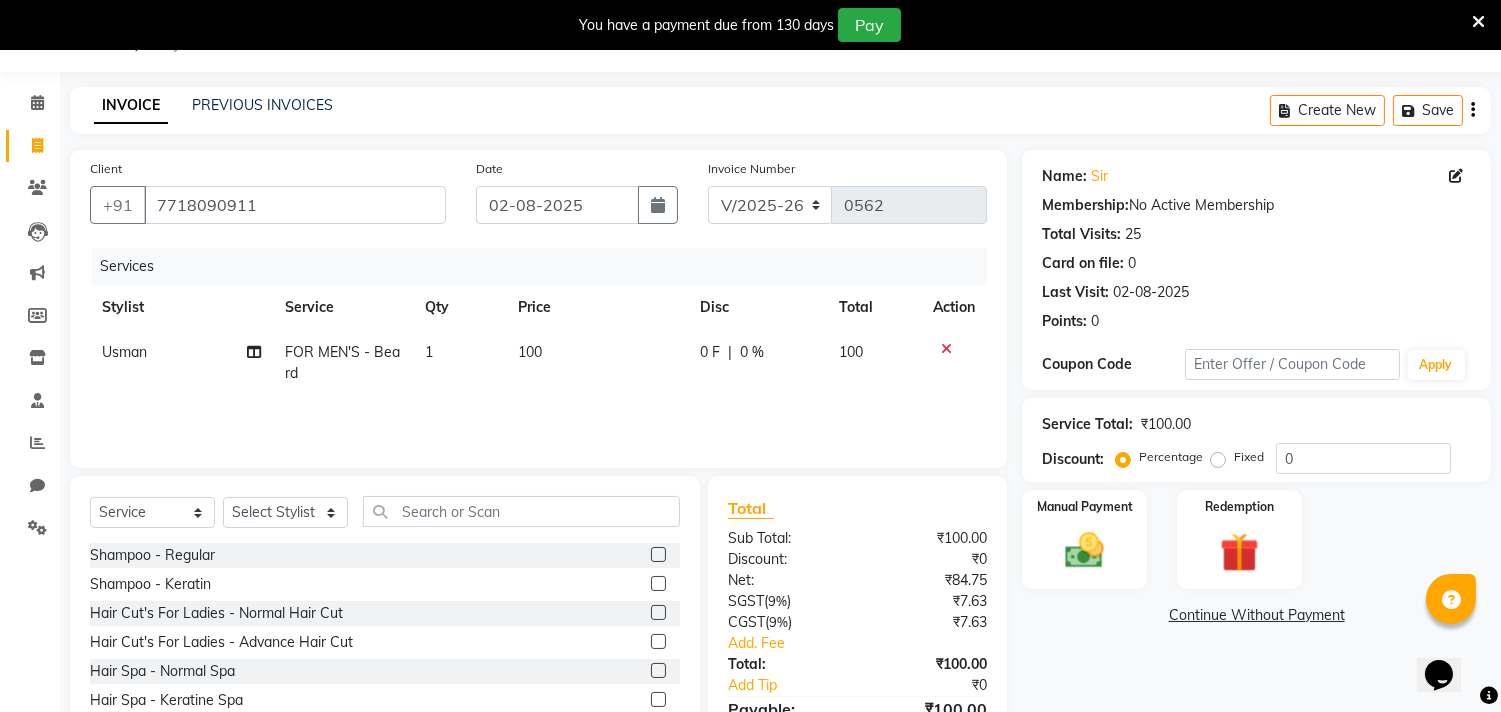 click 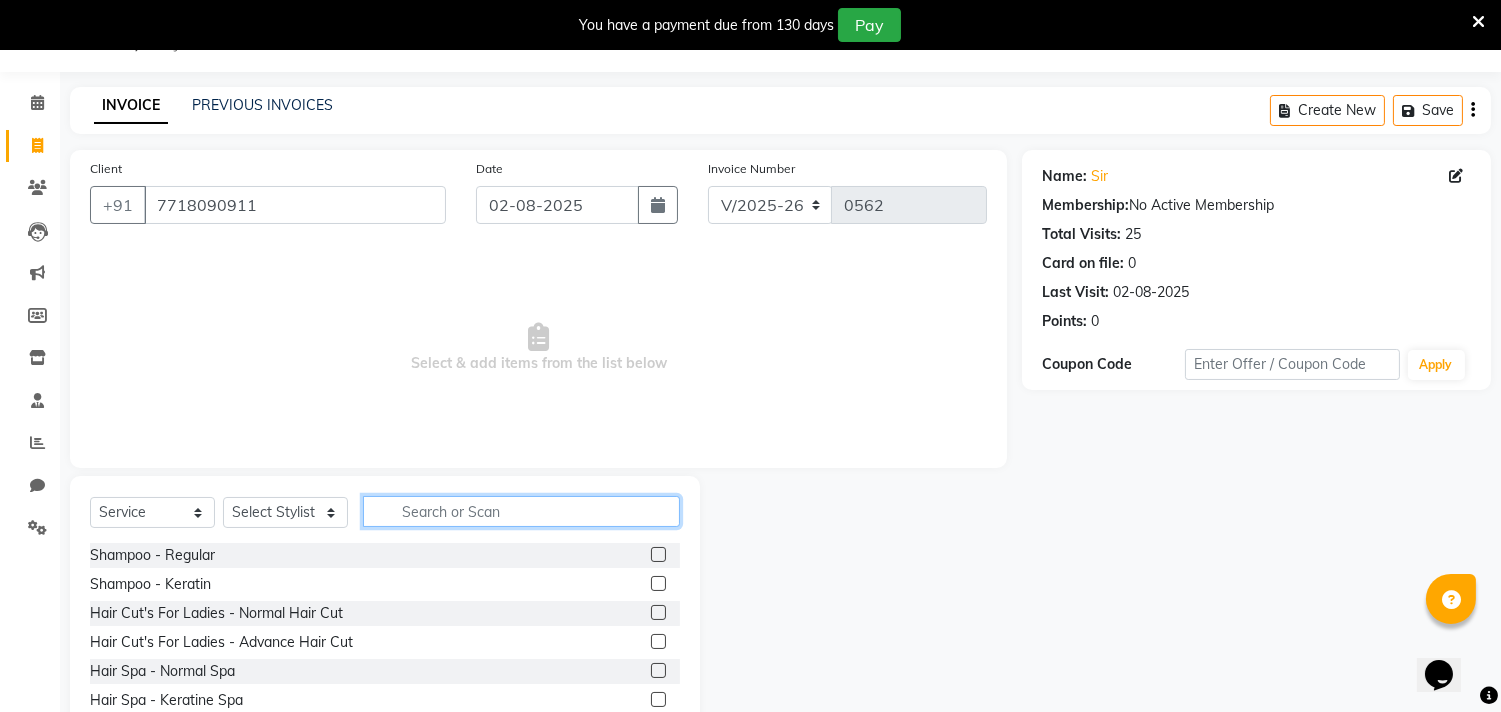 click 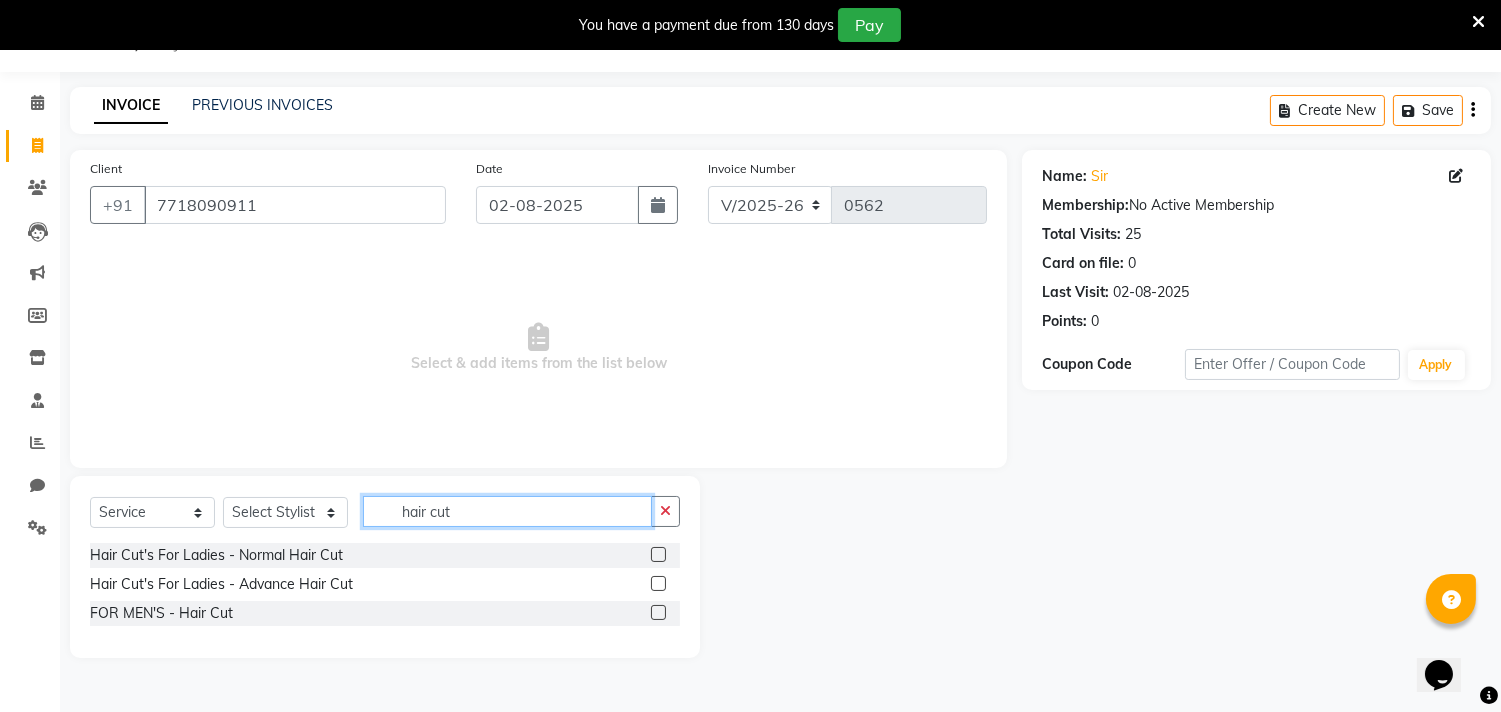 type on "hair cut" 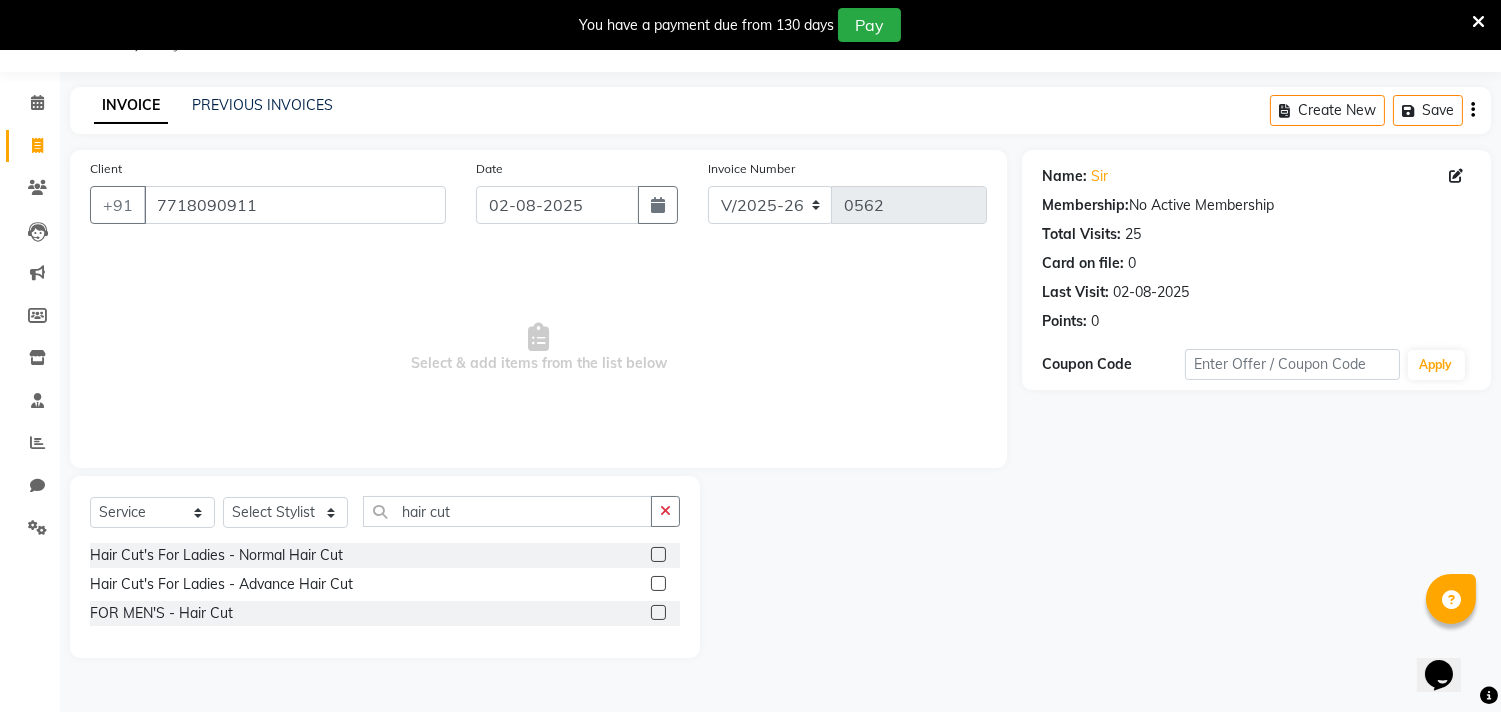 click 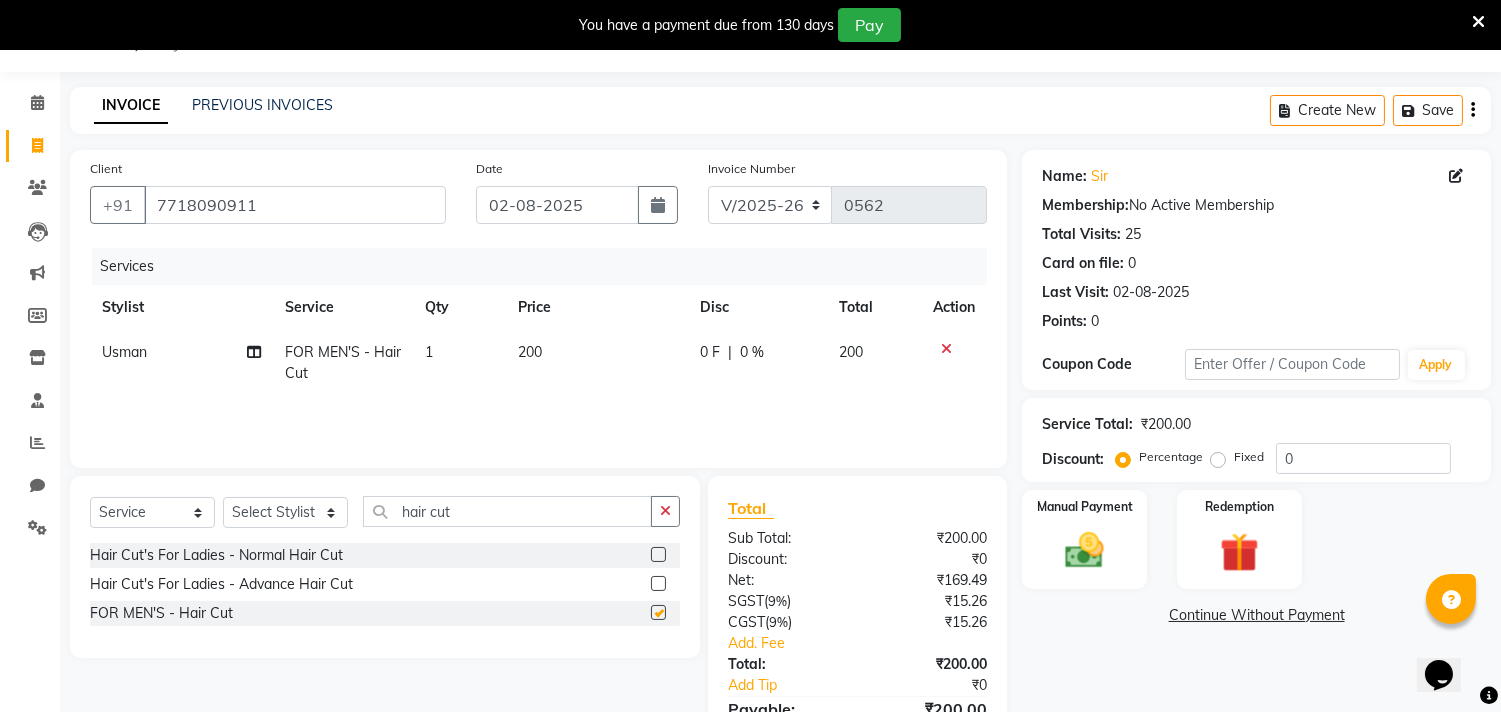 checkbox on "false" 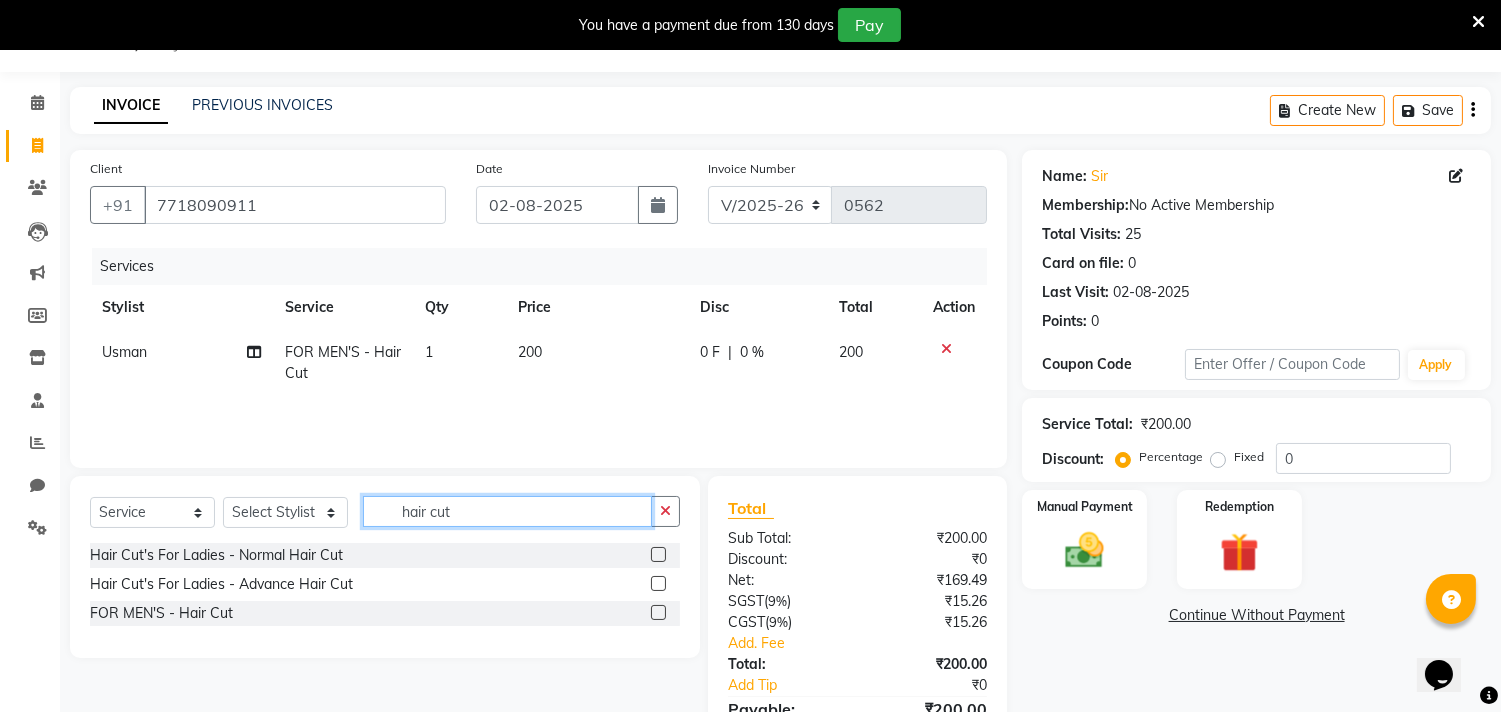 click on "hair cut" 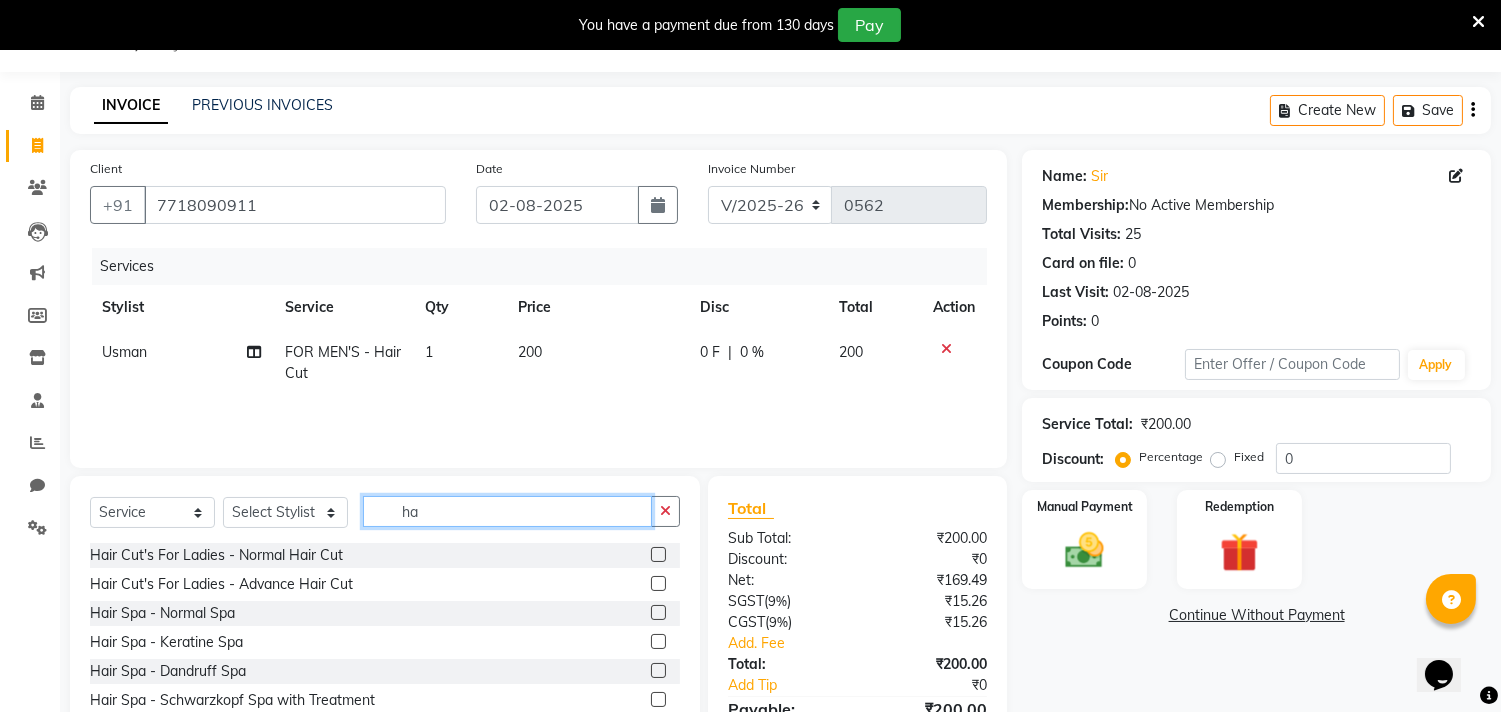type on "h" 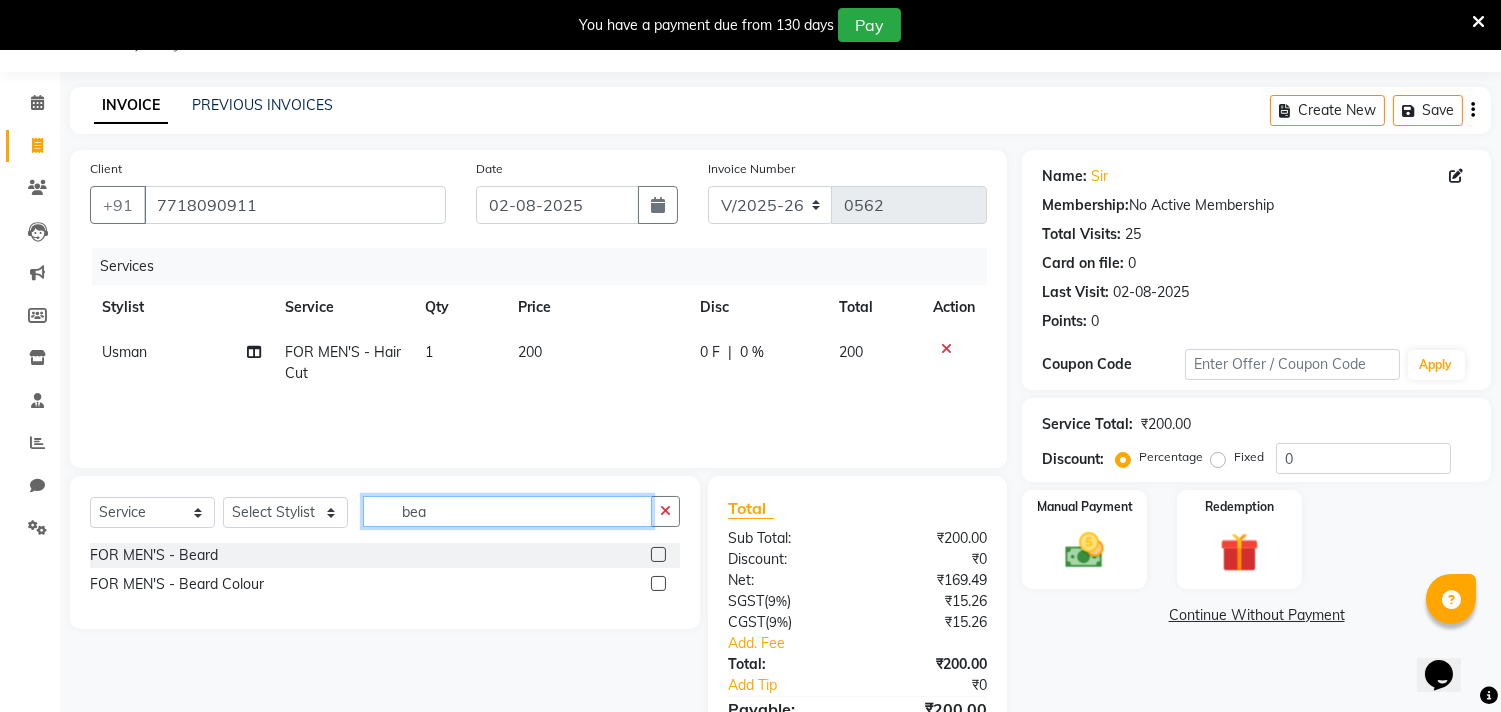 type on "bea" 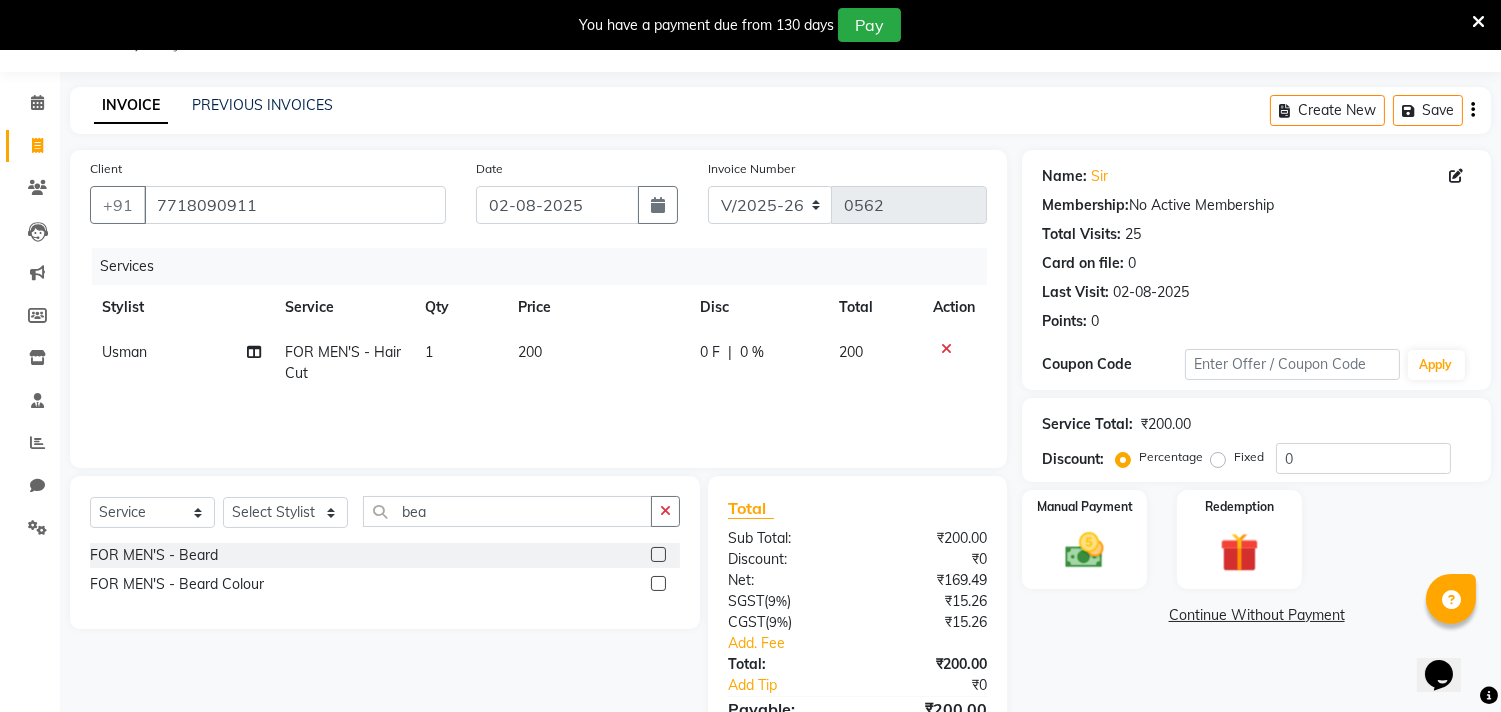 click 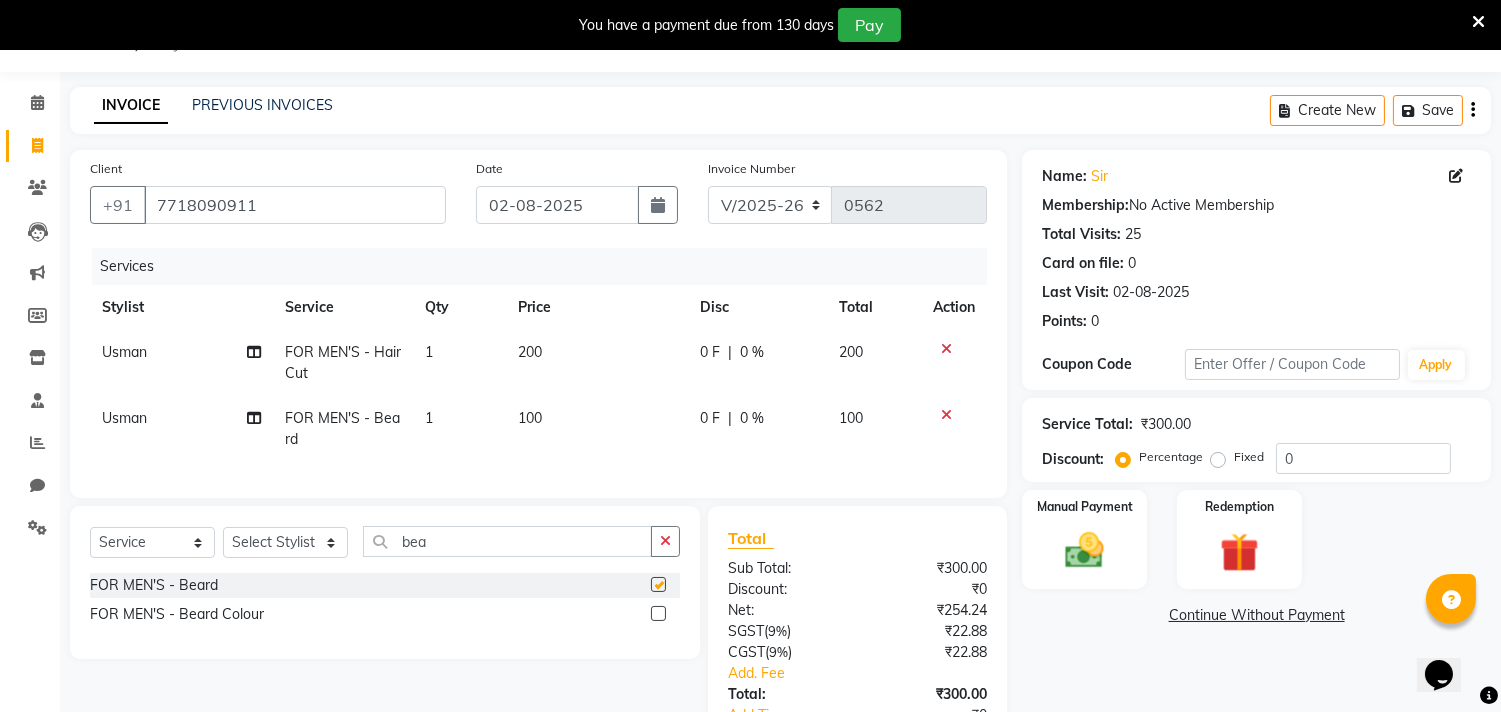 checkbox on "false" 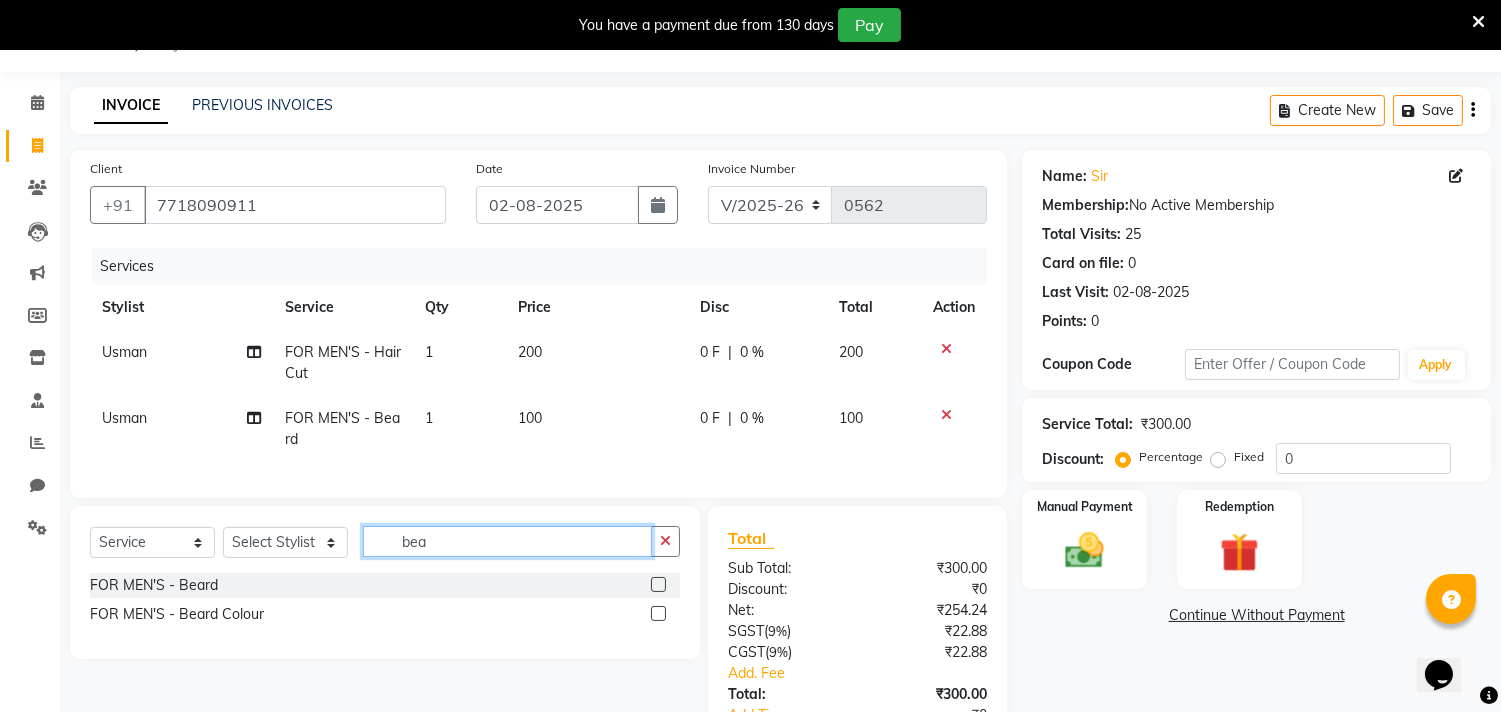 click on "bea" 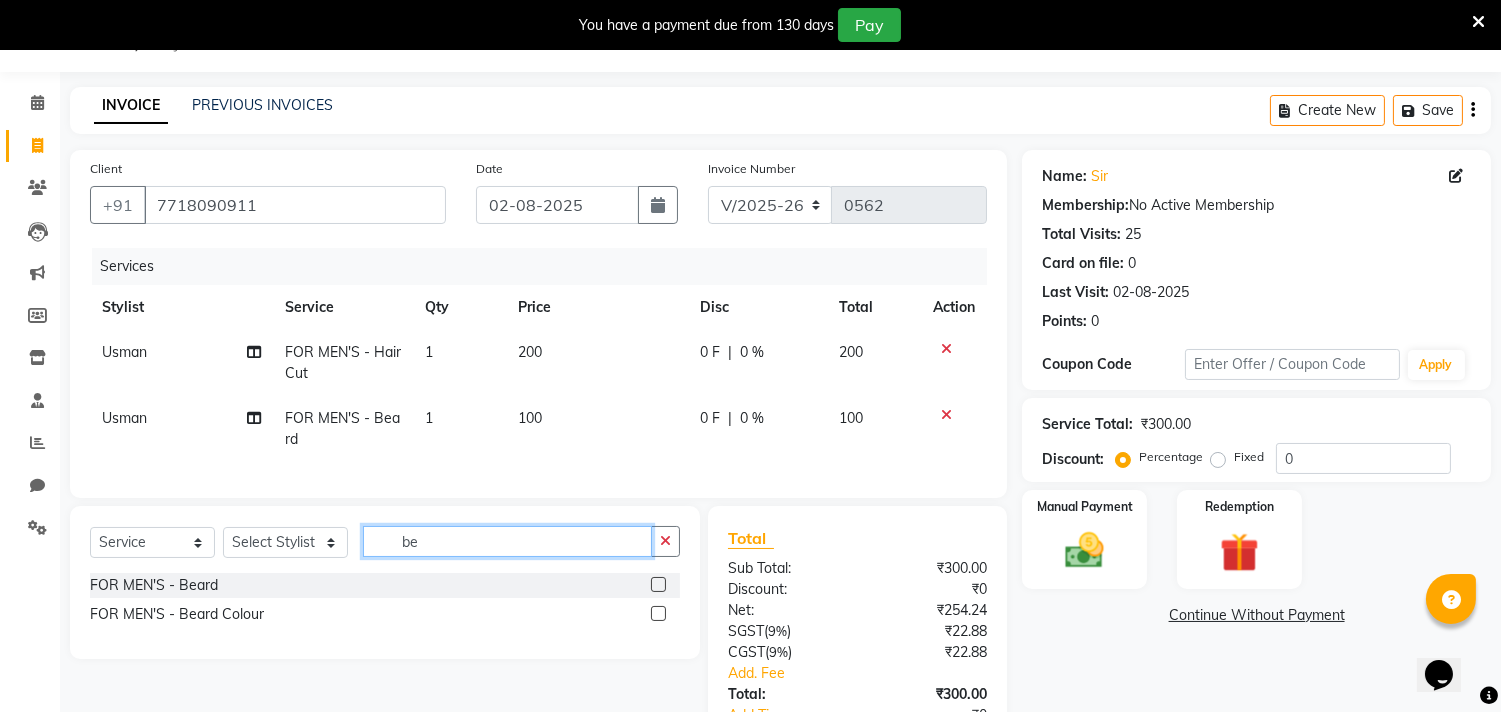 type on "b" 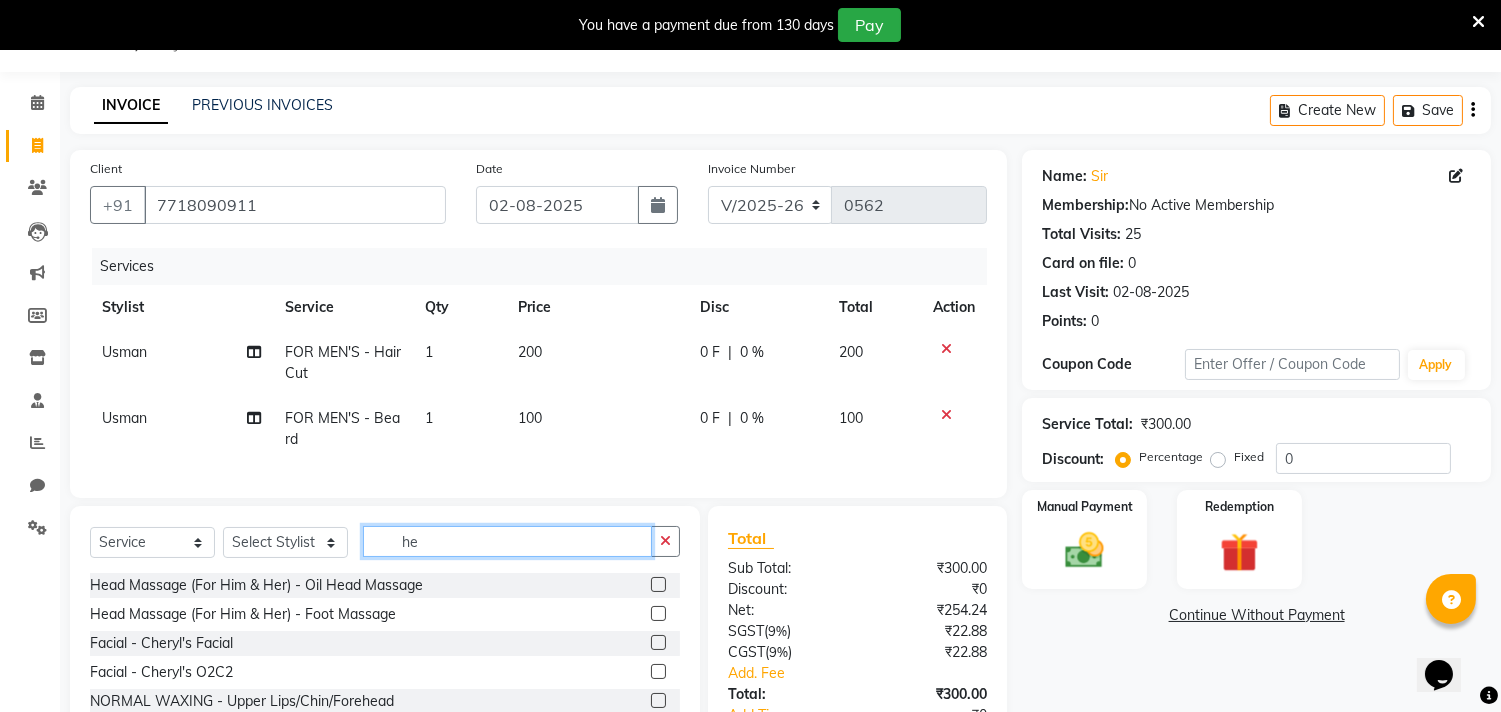 type on "he" 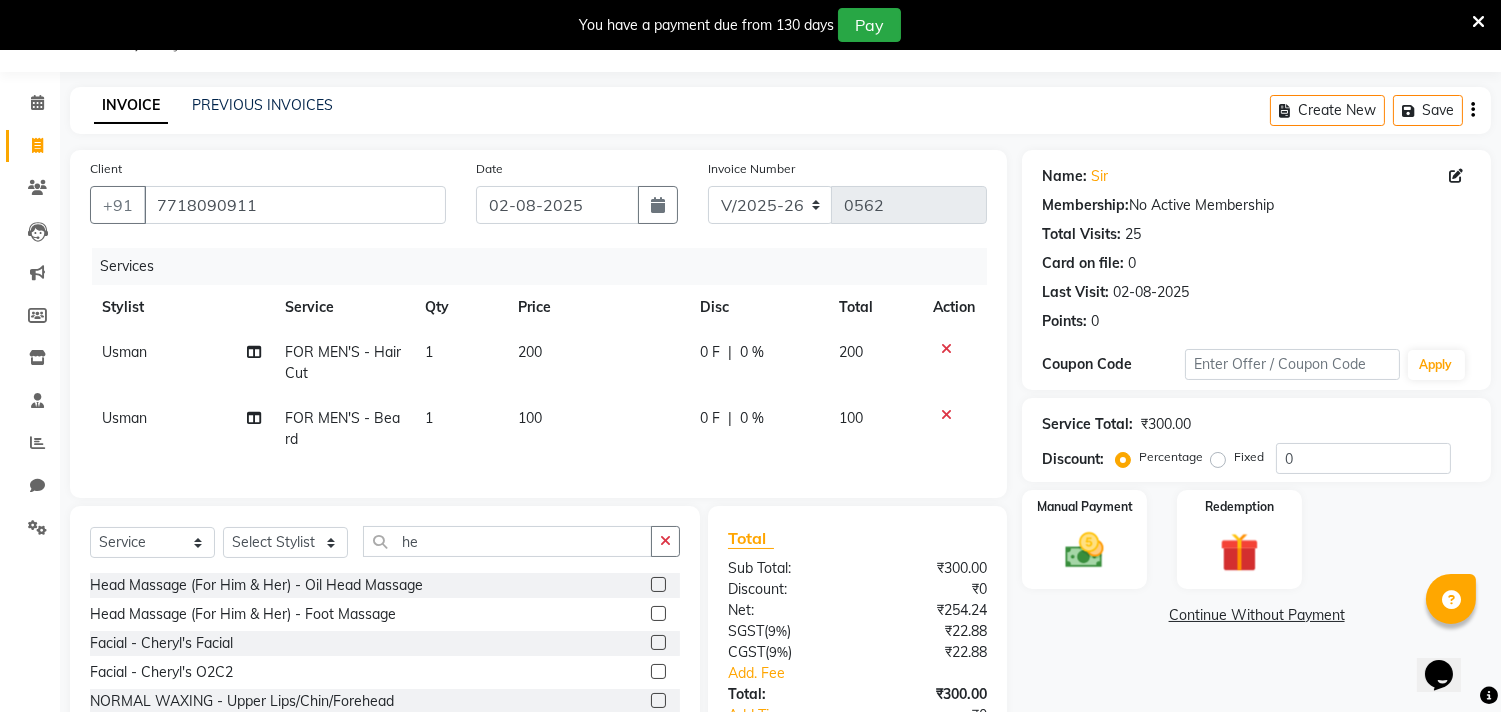 click 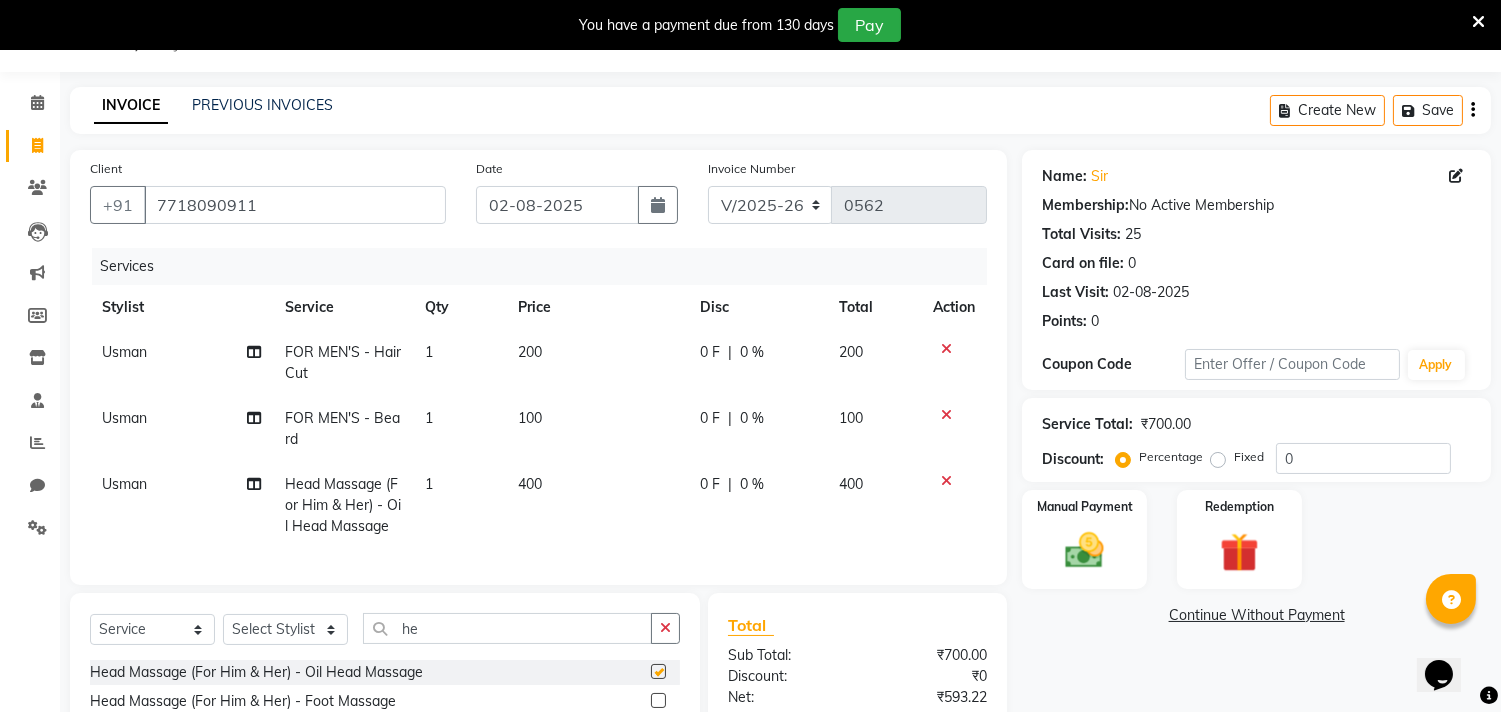 checkbox on "false" 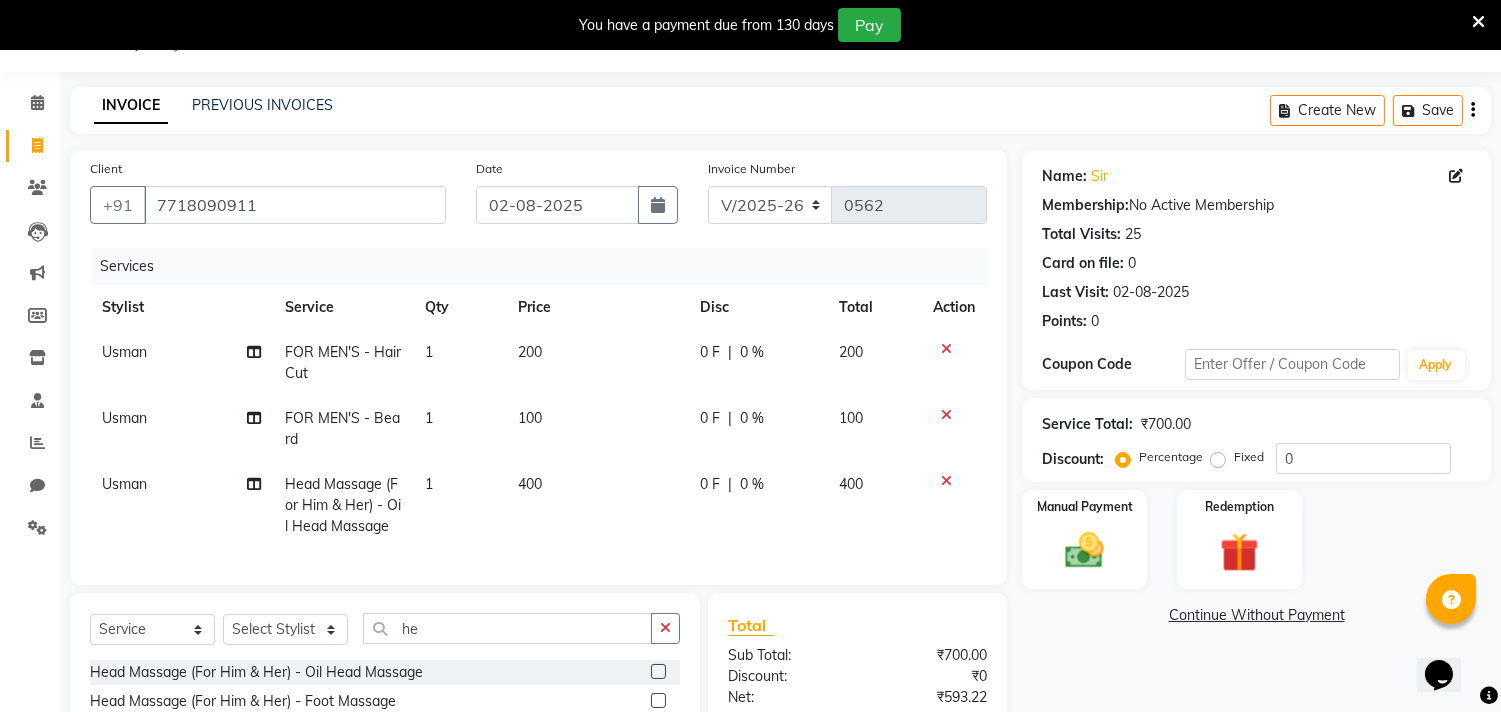 click on "400" 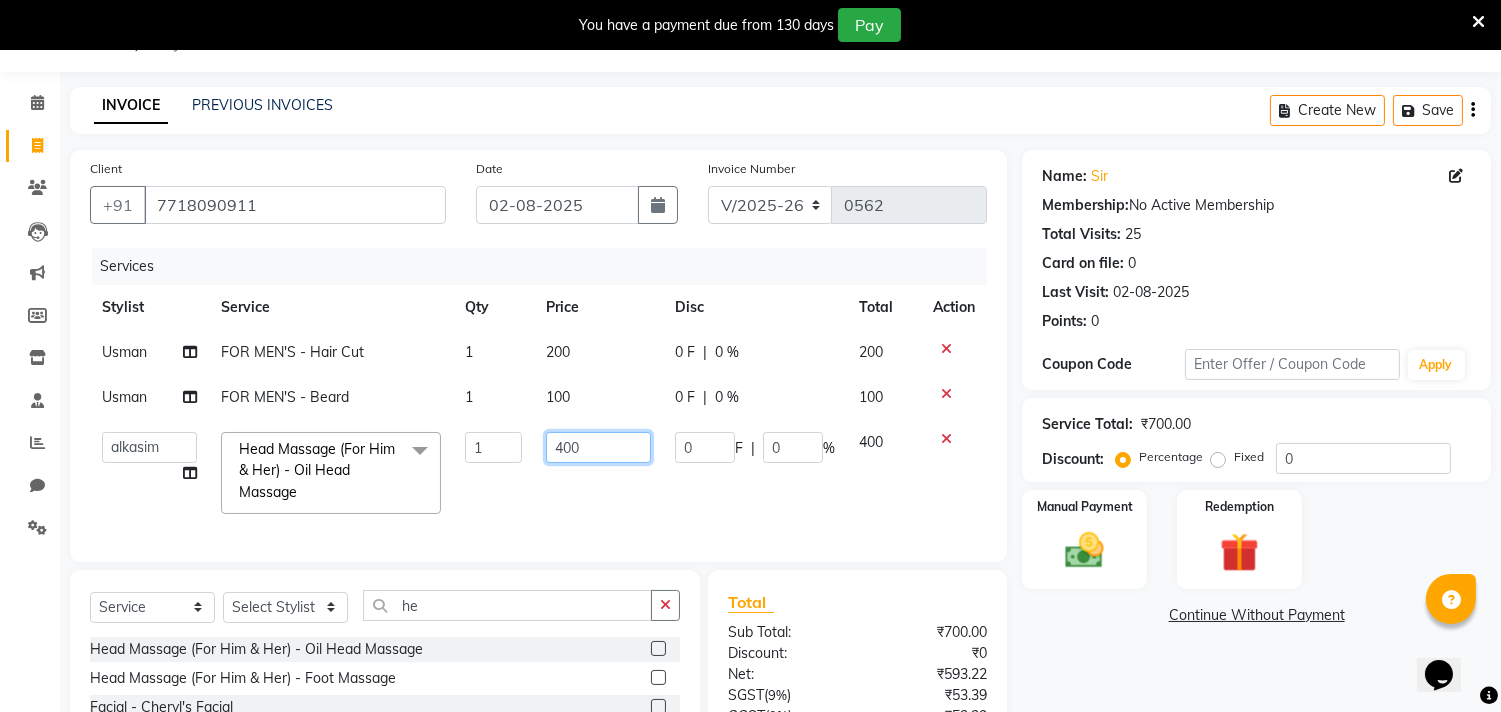 click on "400" 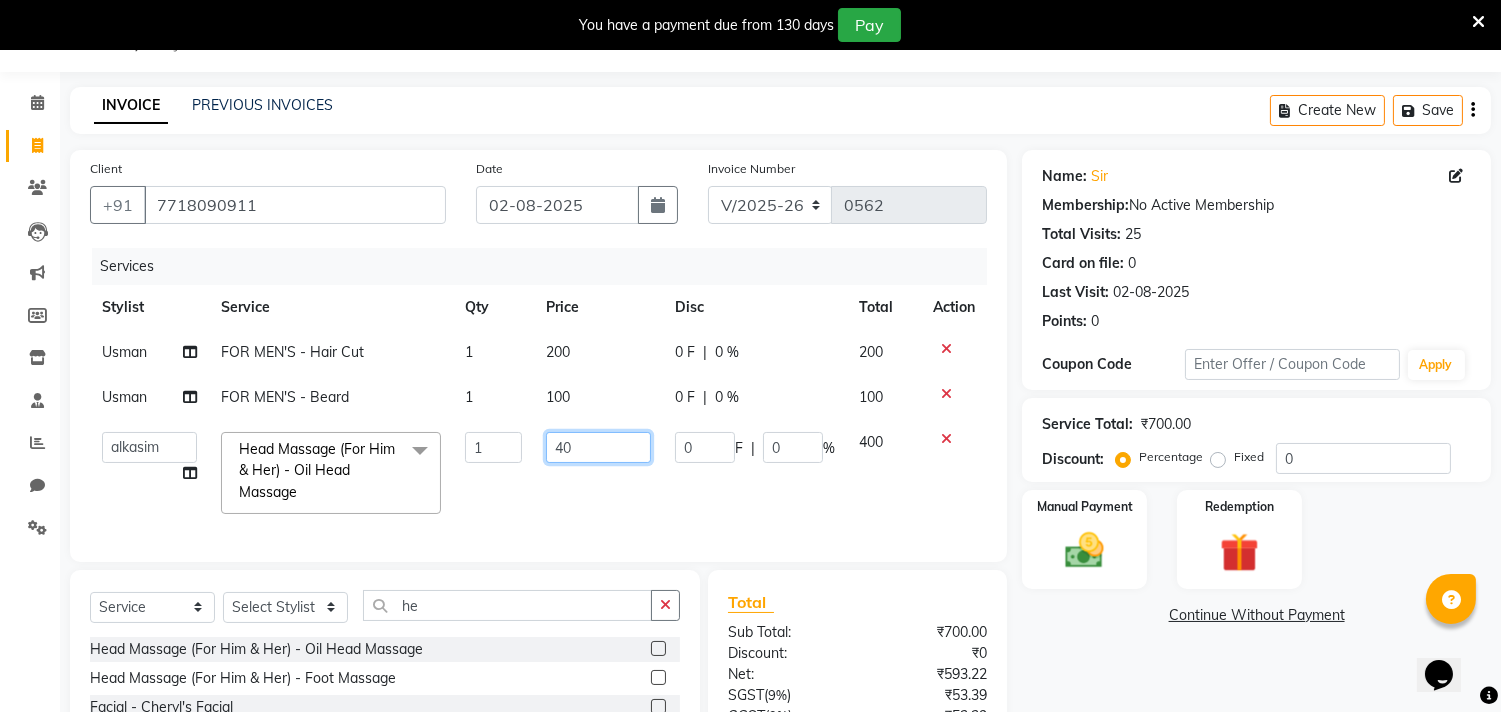 type on "4" 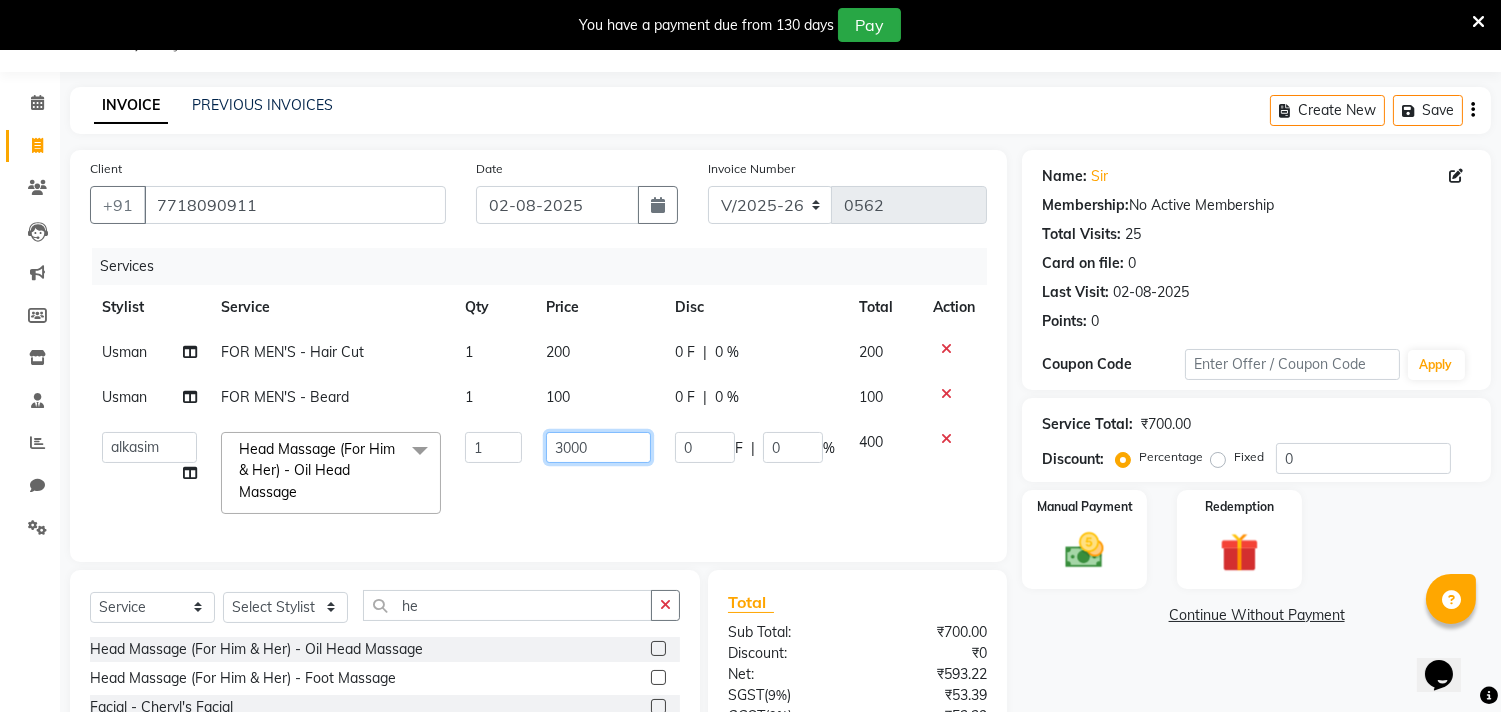 type on "300" 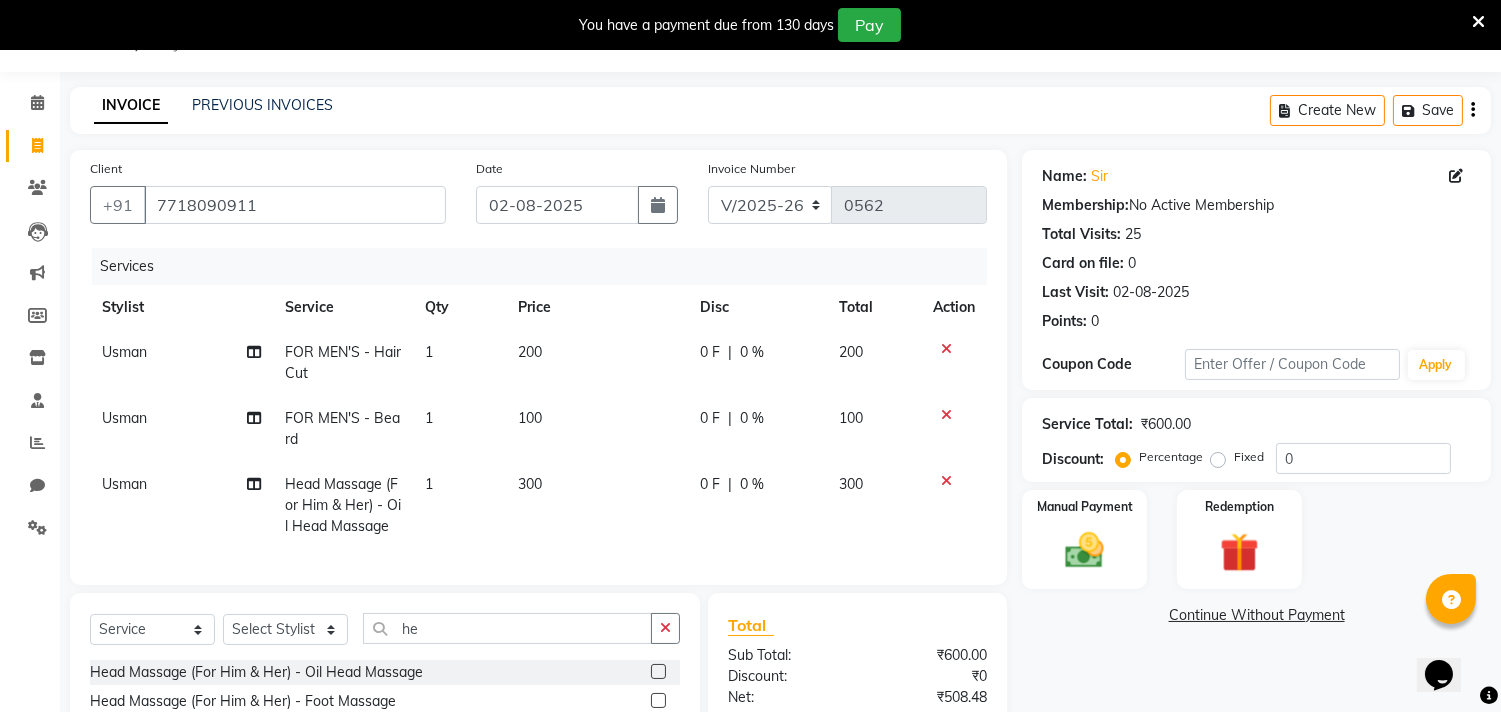 click 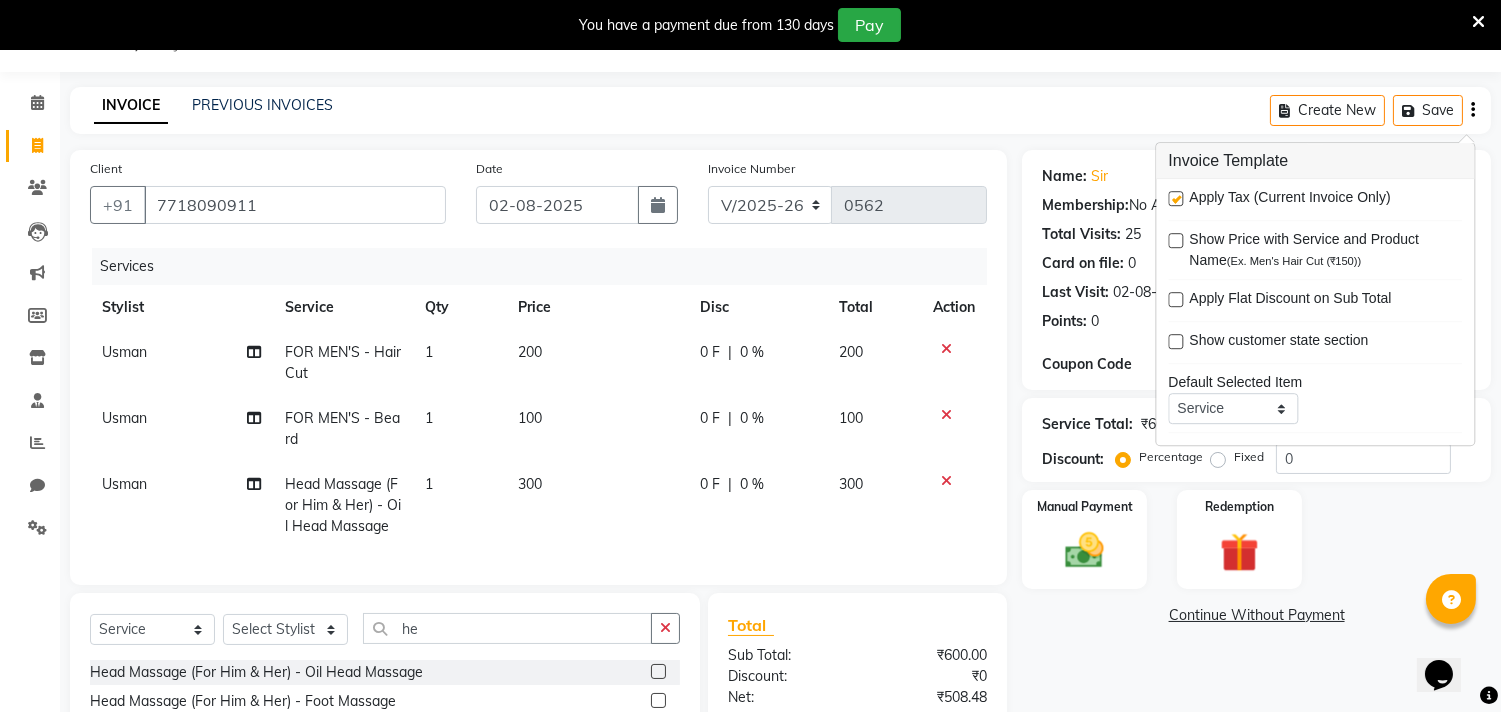 click at bounding box center (1175, 198) 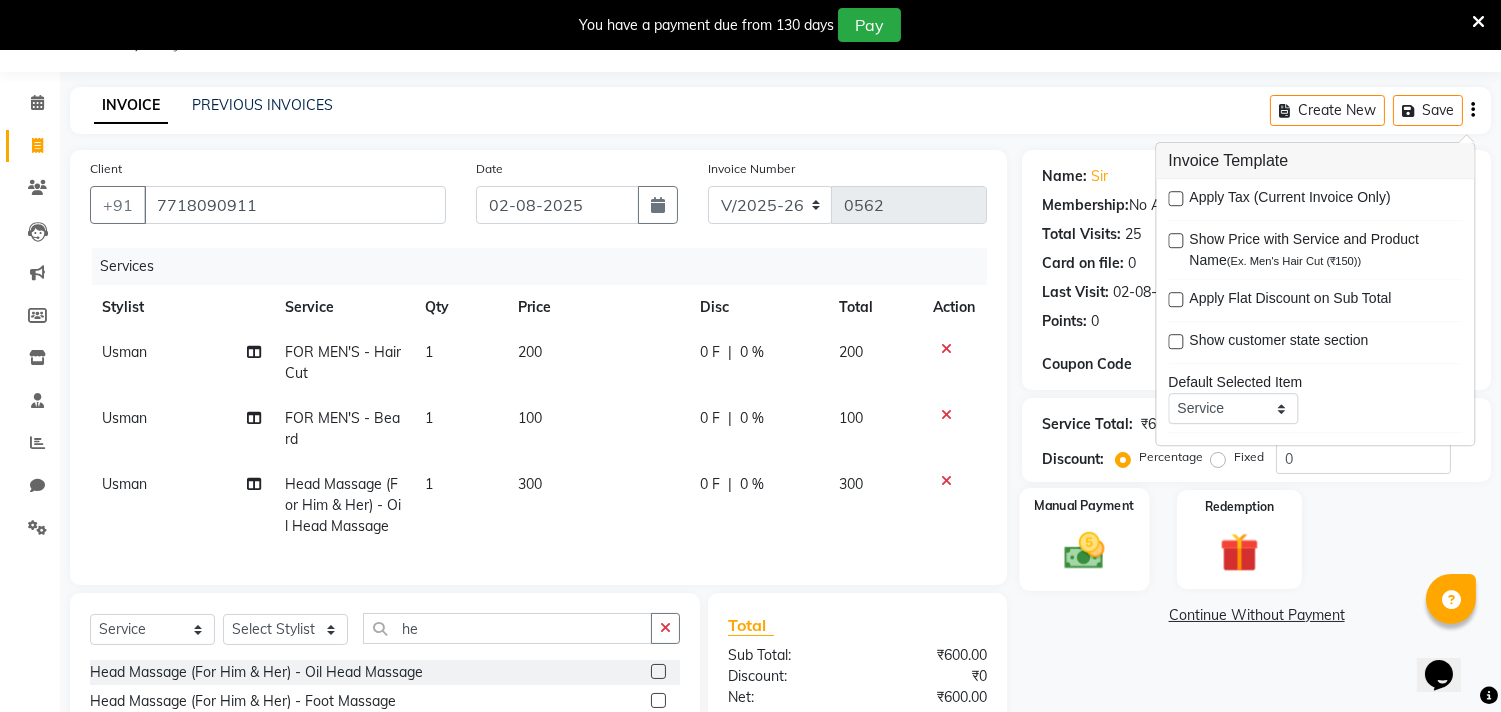 click on "Manual Payment" 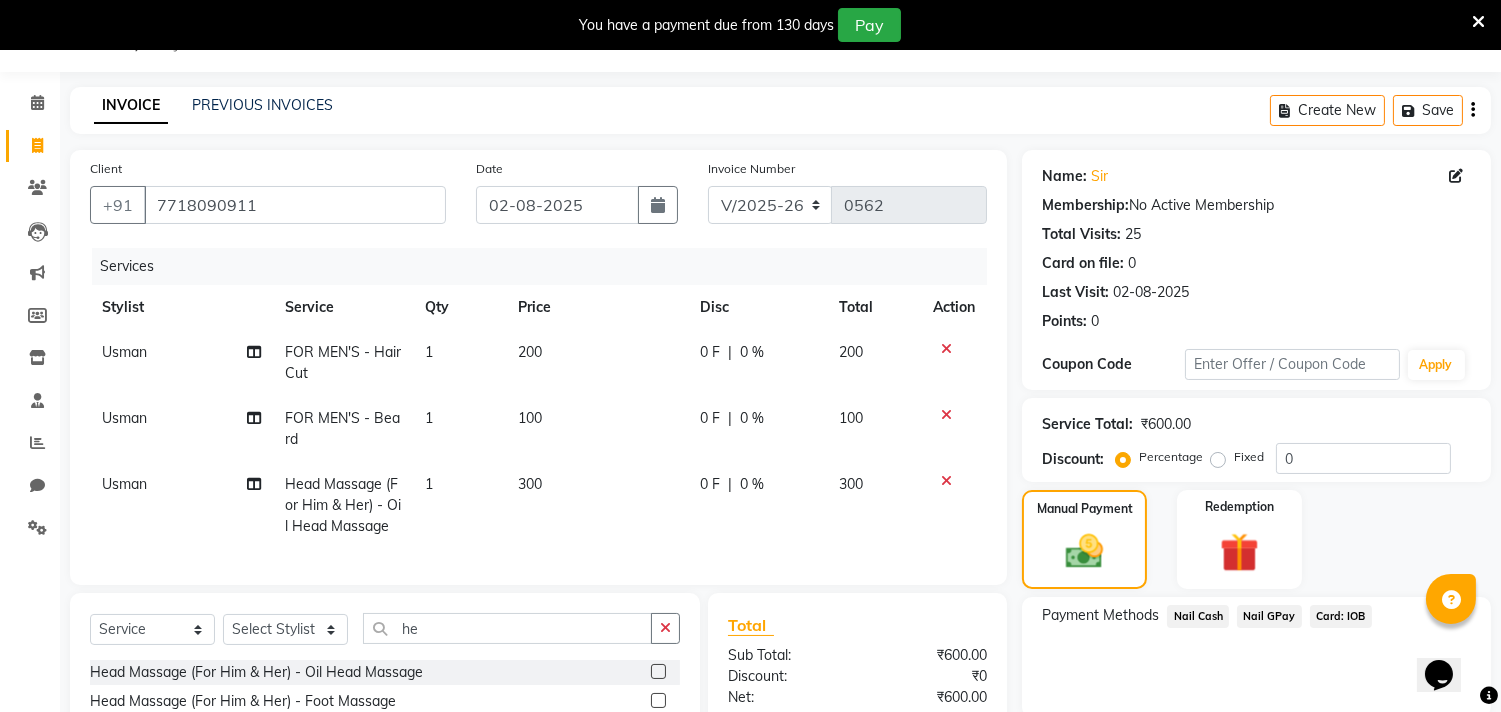 click on "Nail Cash" 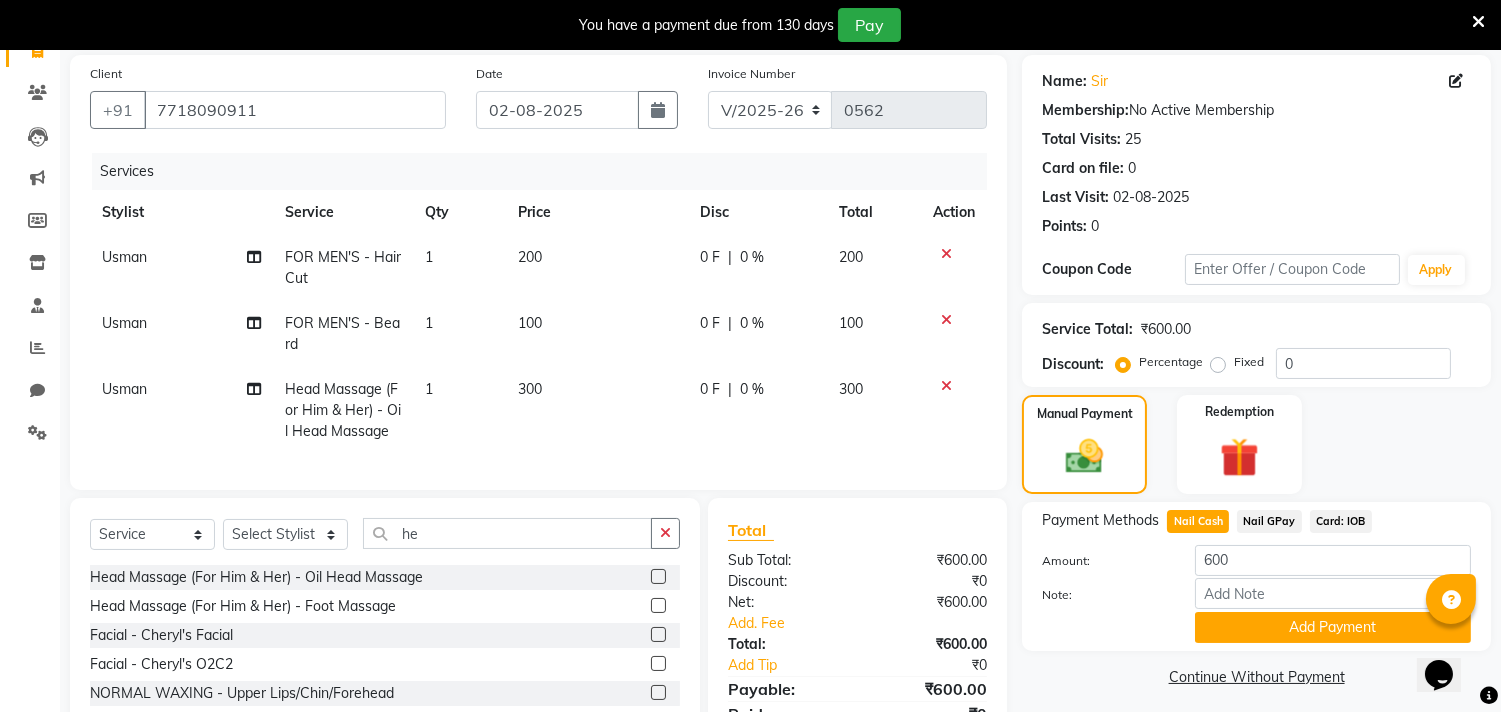 scroll, scrollTop: 183, scrollLeft: 0, axis: vertical 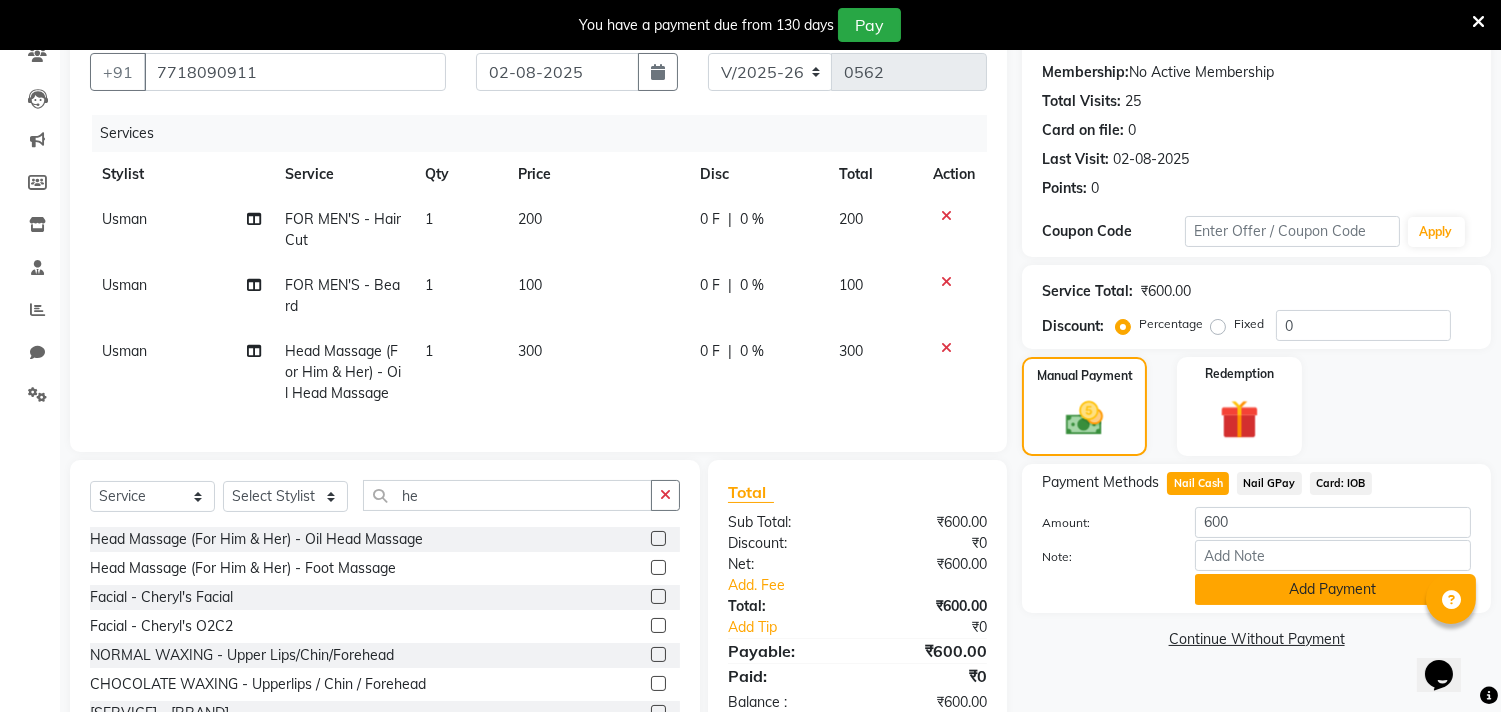 click on "Add Payment" 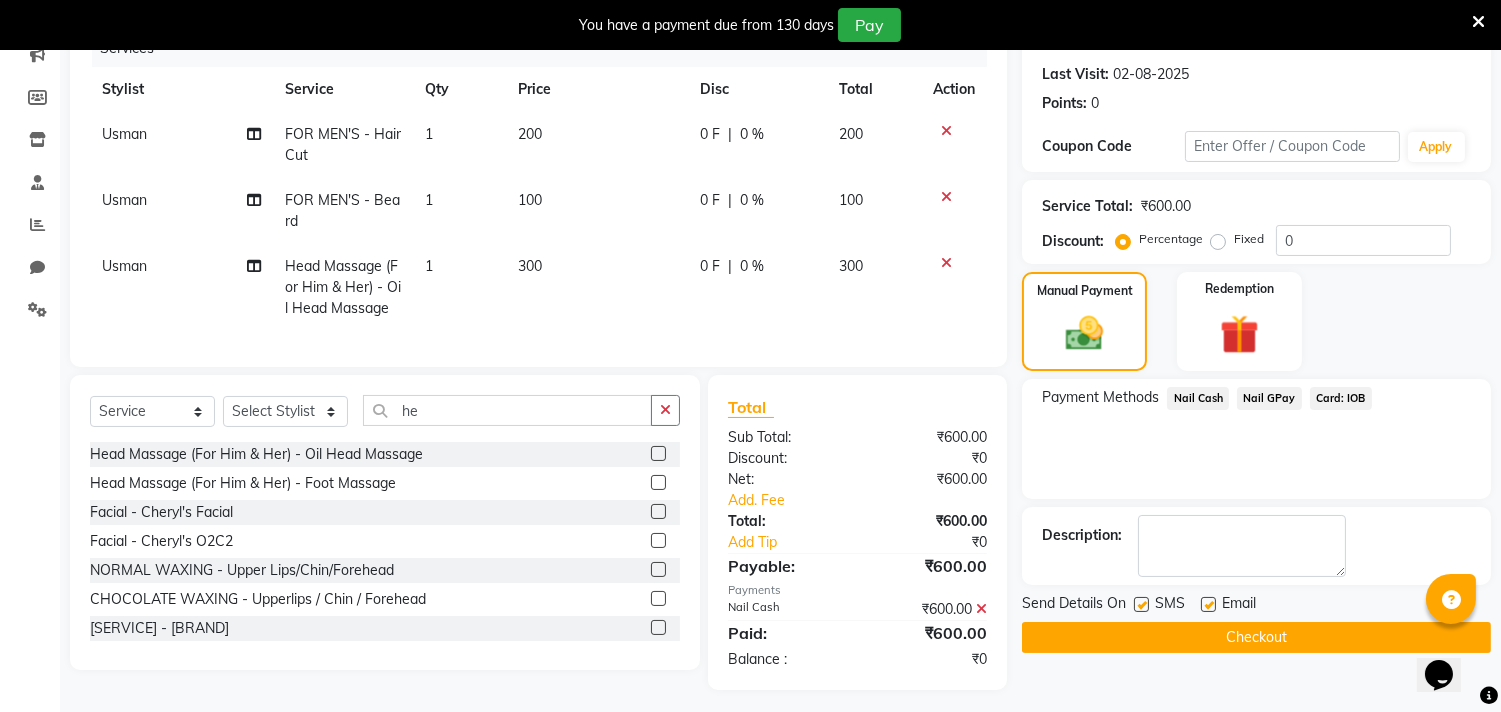 scroll, scrollTop: 272, scrollLeft: 0, axis: vertical 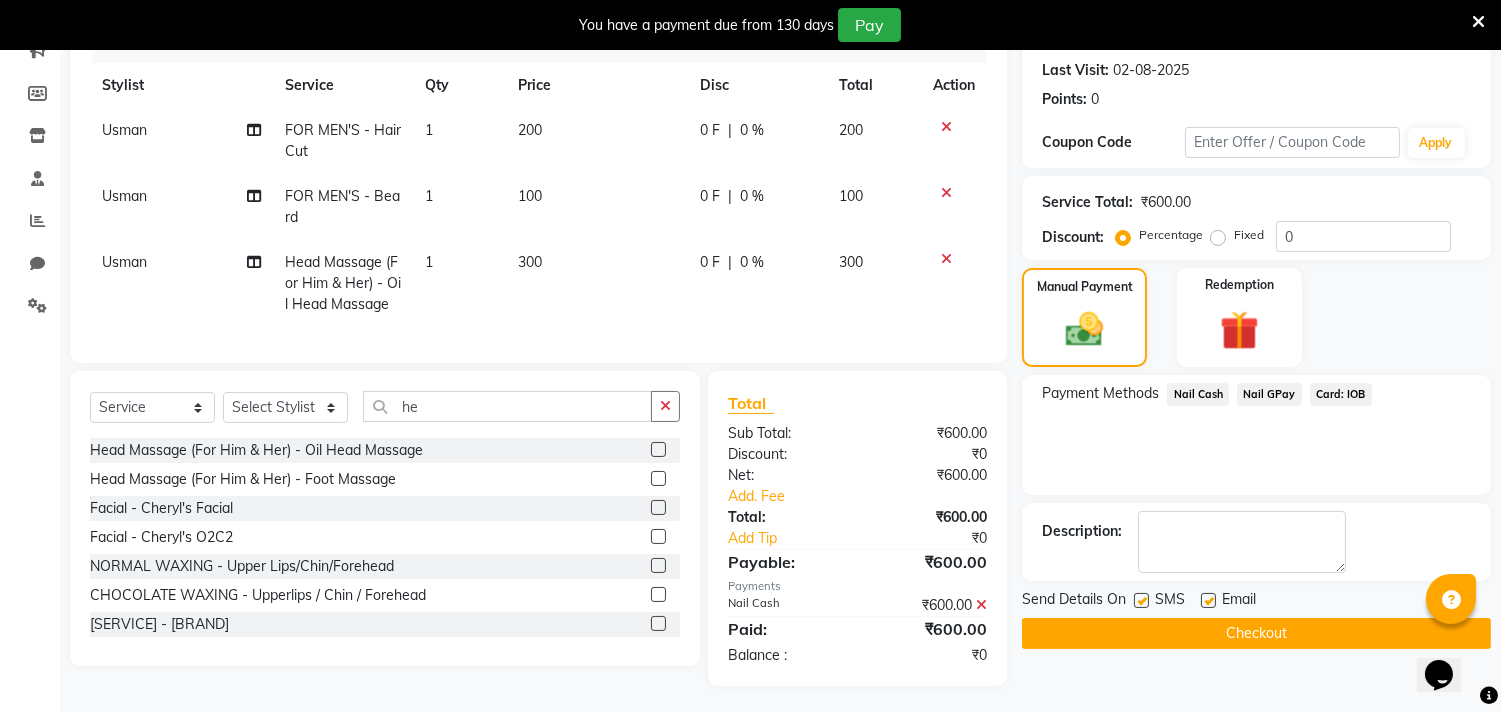 click on "Checkout" 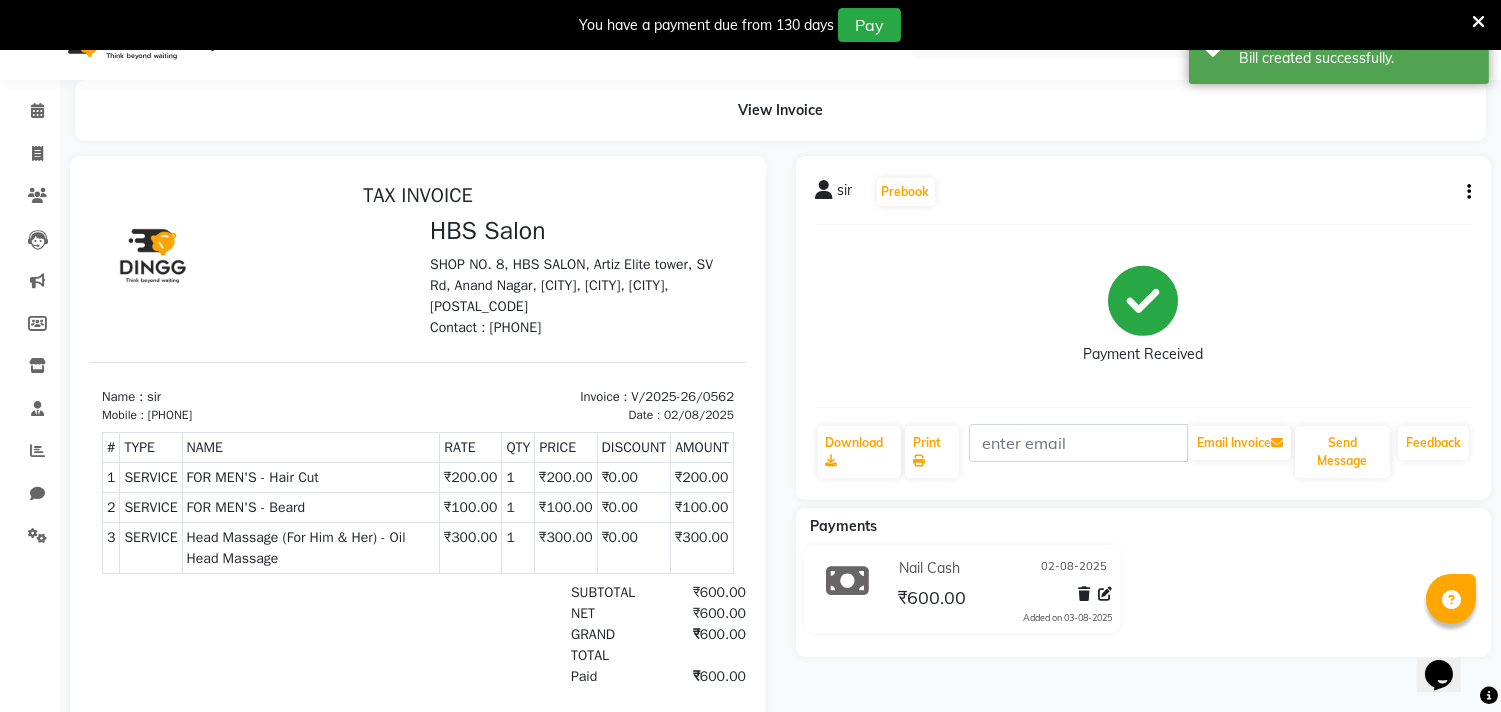 scroll, scrollTop: 0, scrollLeft: 0, axis: both 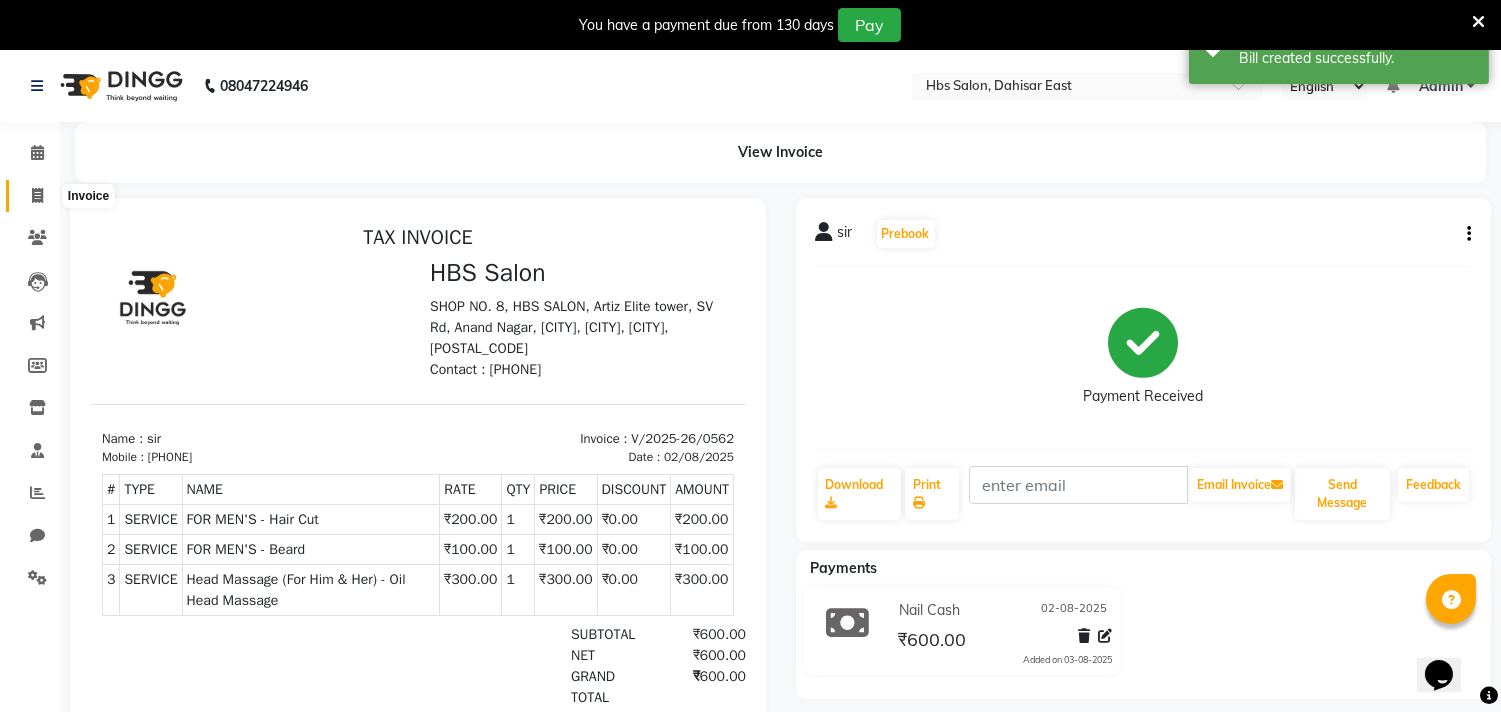 click 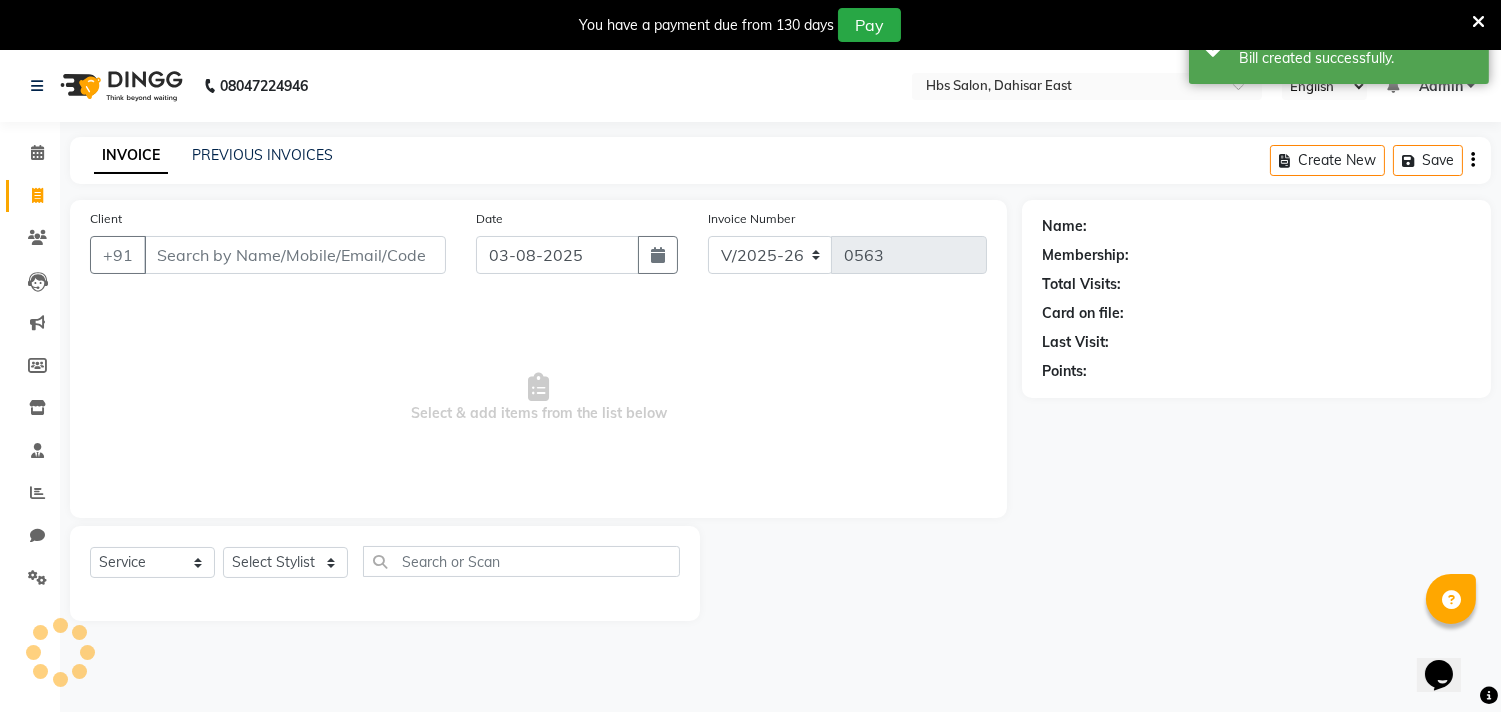 scroll, scrollTop: 50, scrollLeft: 0, axis: vertical 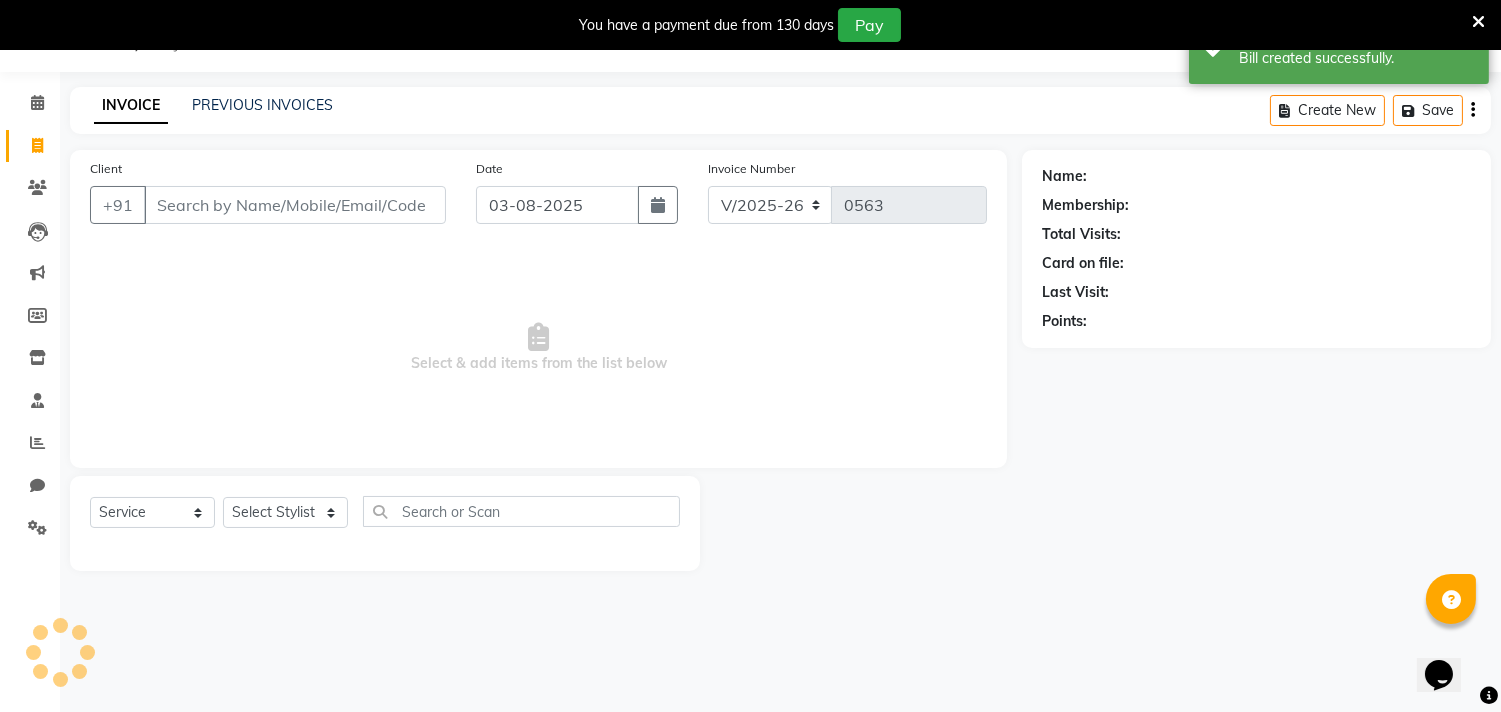 click on "Client" at bounding box center (295, 205) 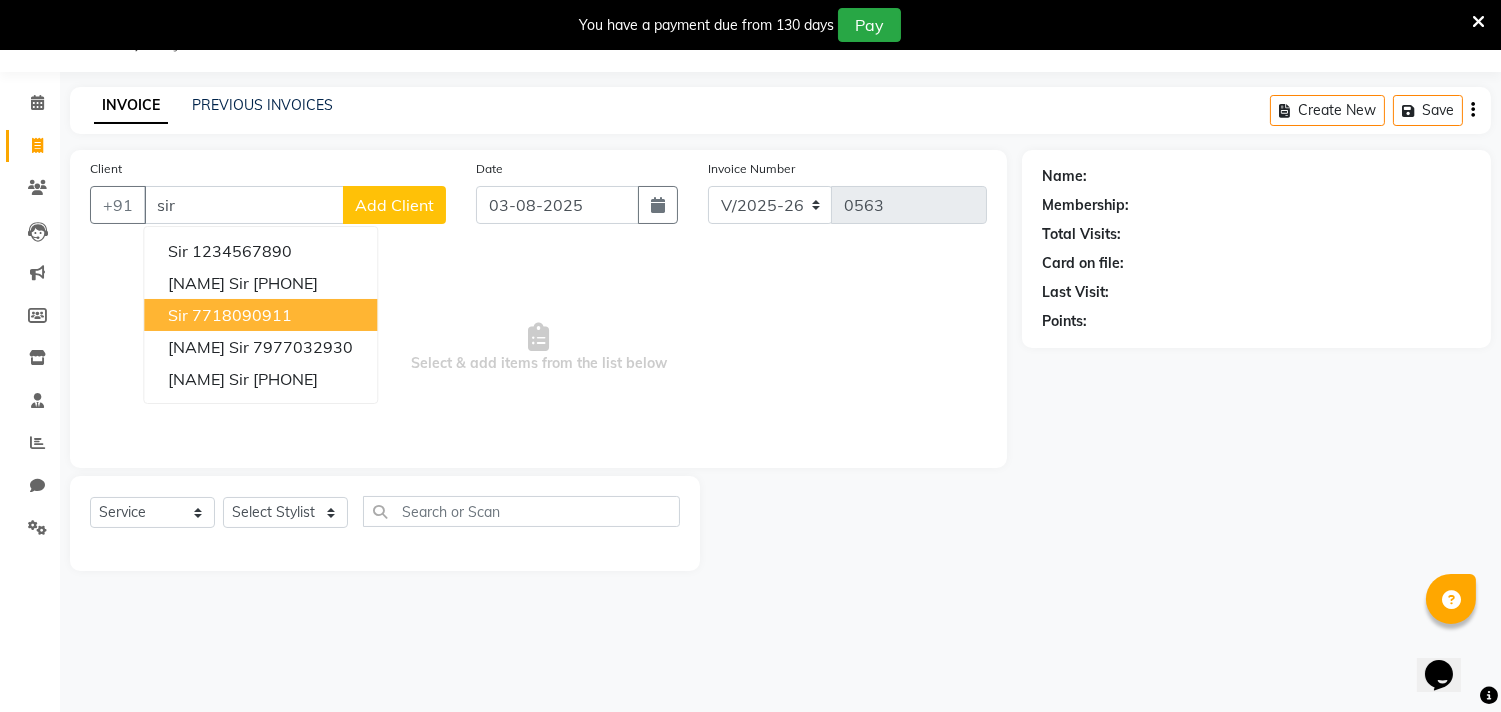 click on "sir" at bounding box center (178, 315) 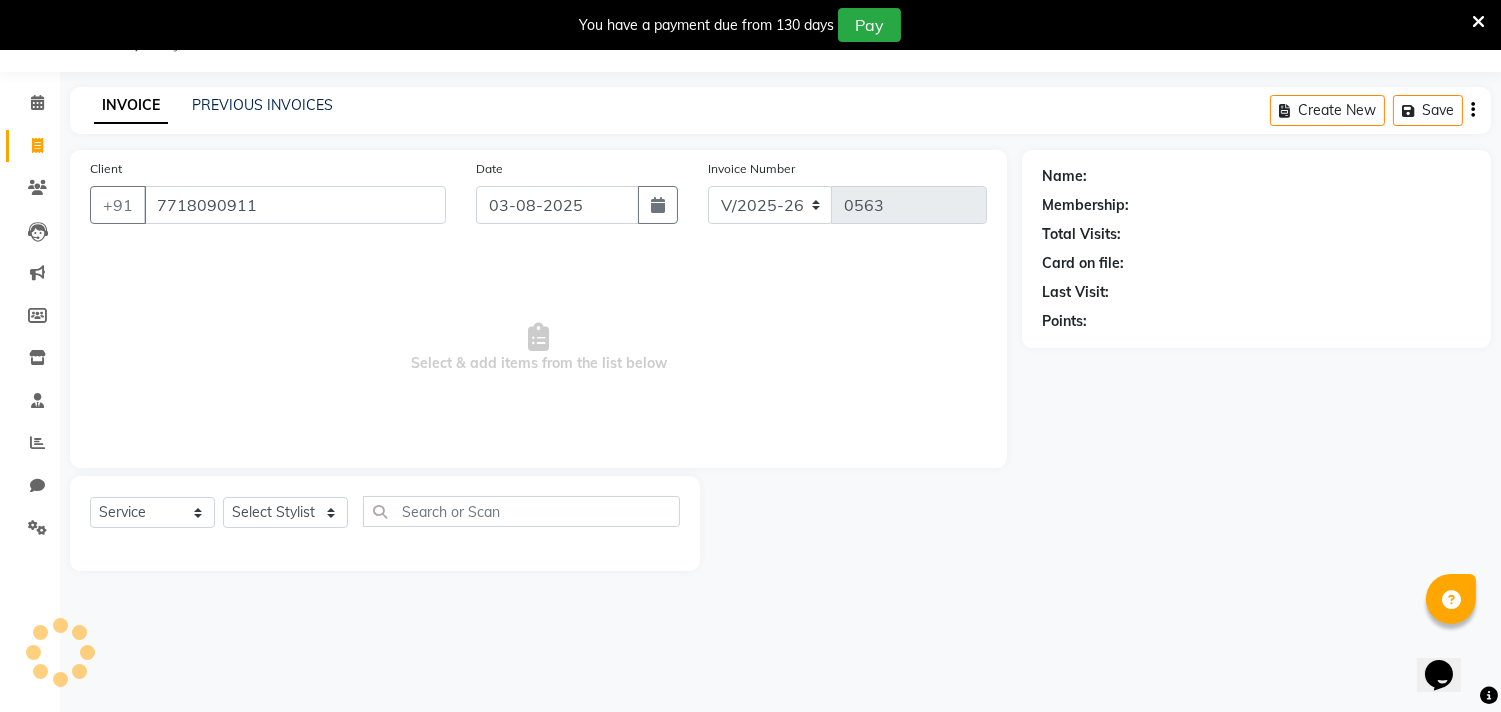type on "7718090911" 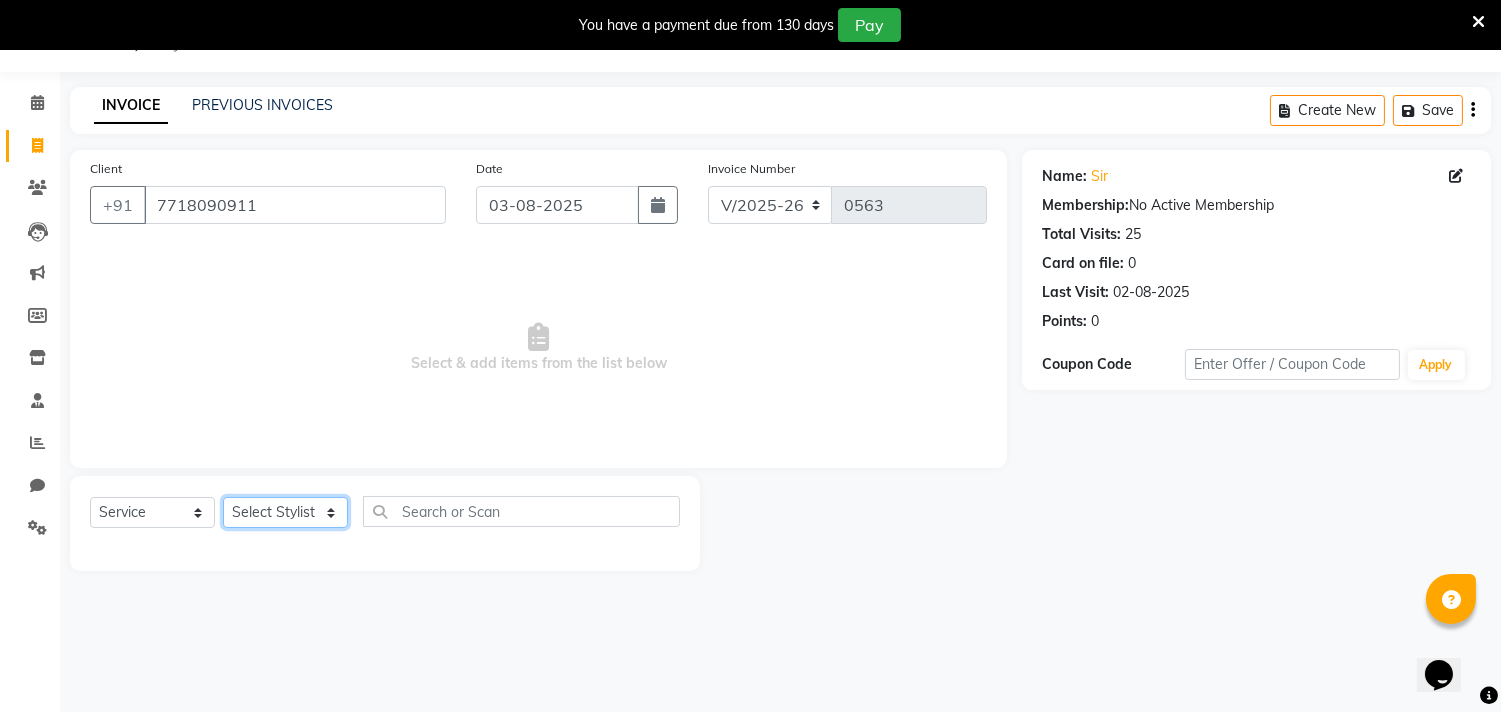 click on "Select Stylist [NAME] [NAME] [NAME] [NAME] [NAME]                                                                                                                                                  [NAME] [NAME] [NAME]                                                                                                                                                                 [NAME] [NAME]" 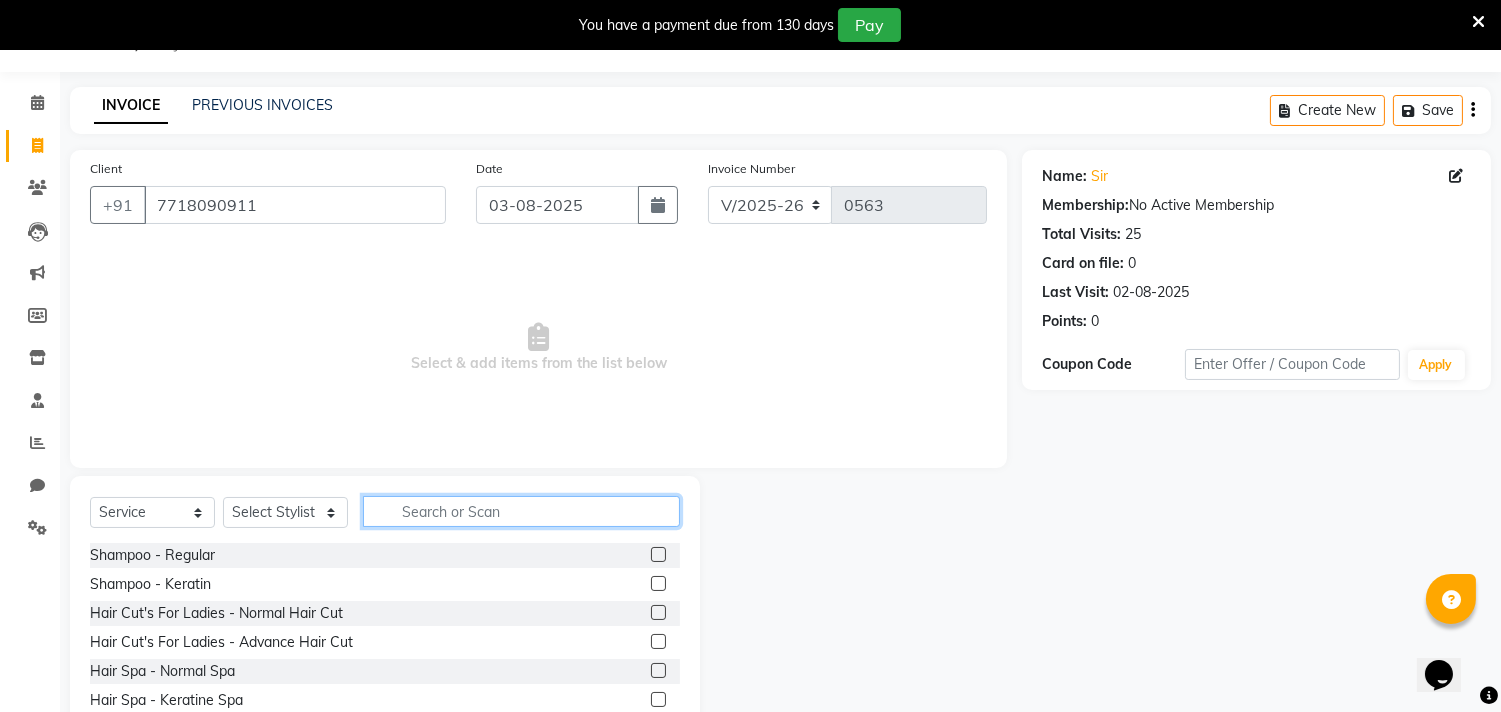 click 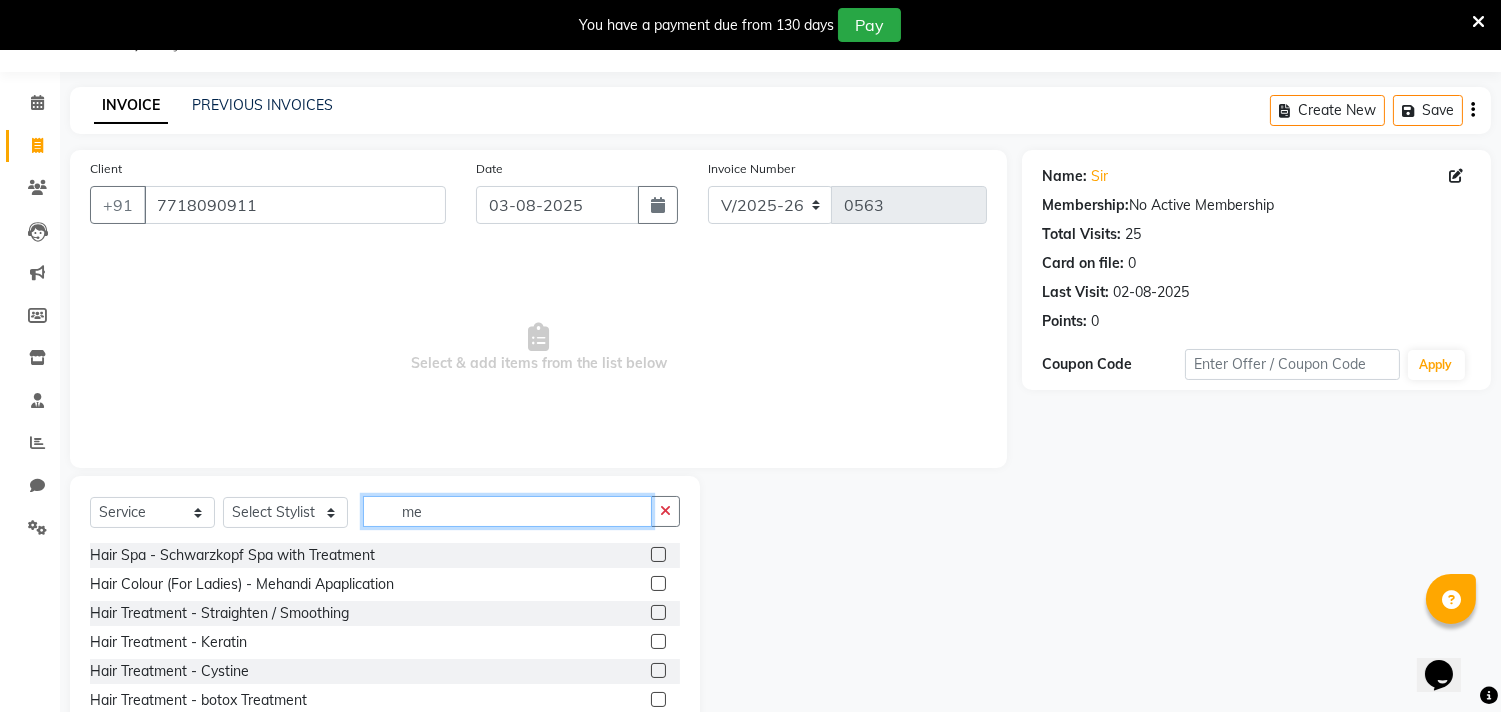 type on "m" 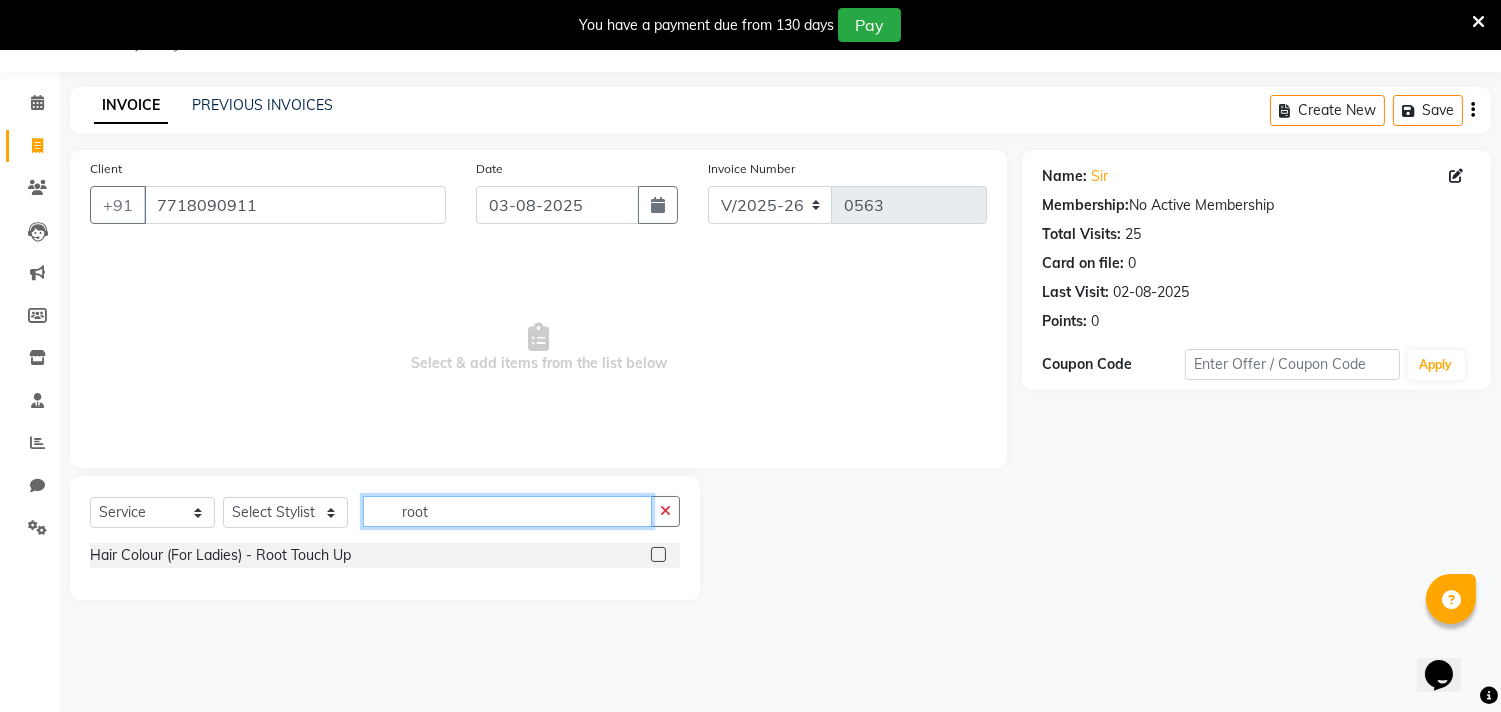 type on "root" 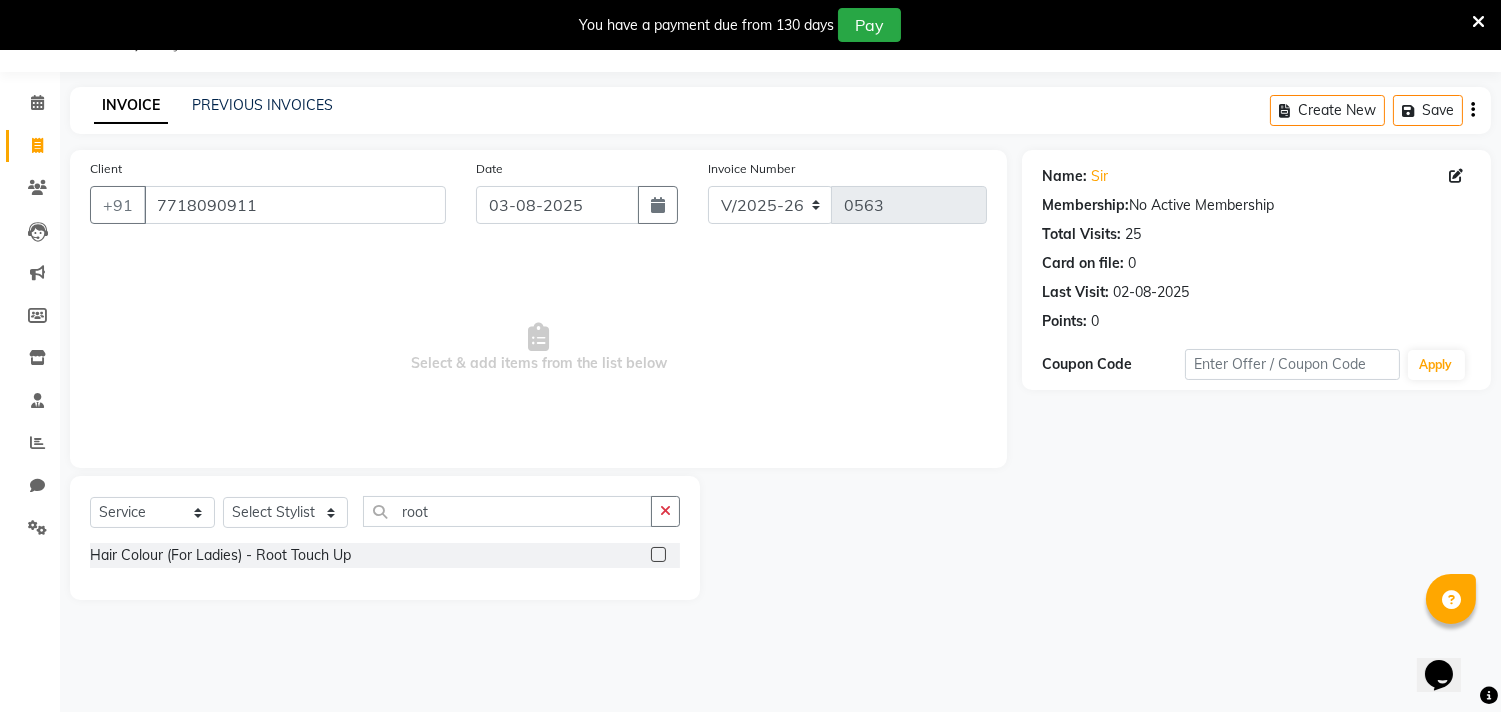 click 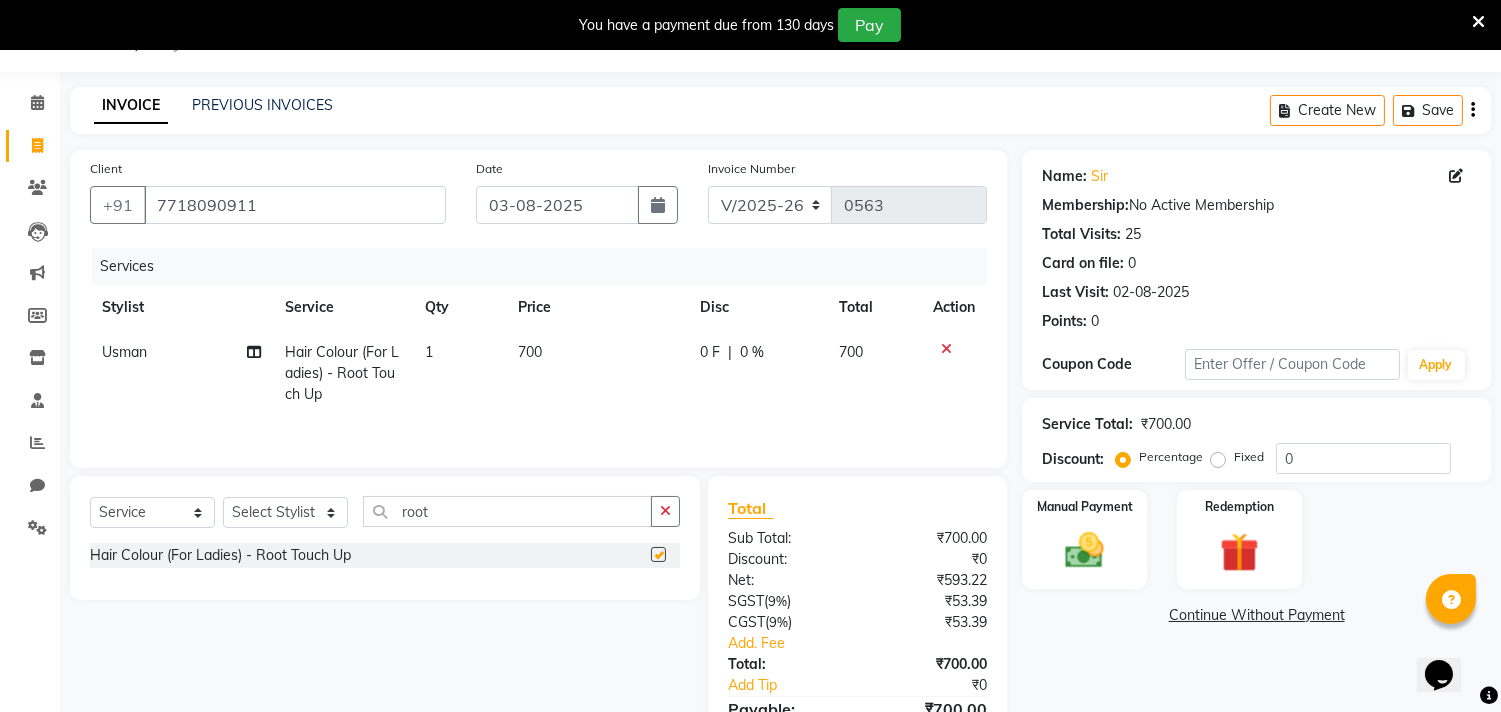 checkbox on "false" 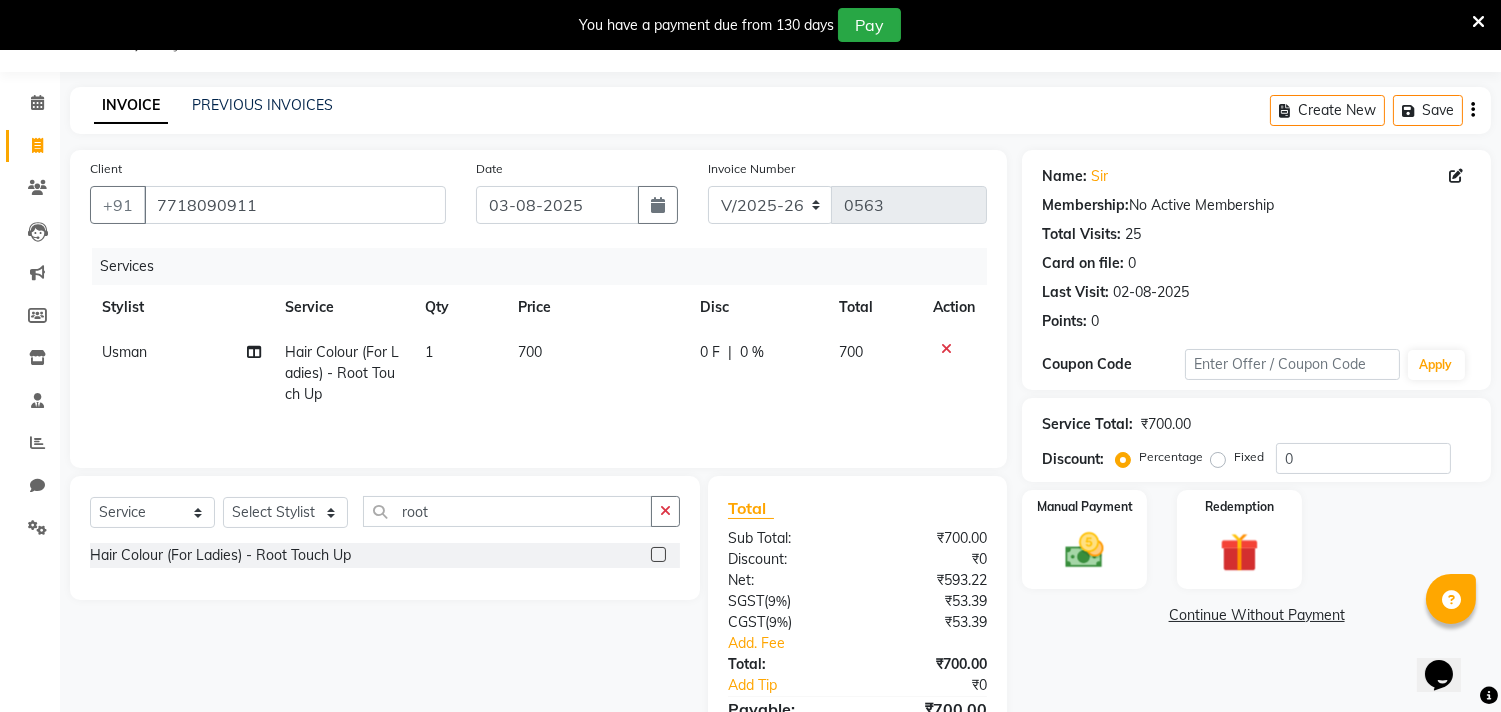 click on "700" 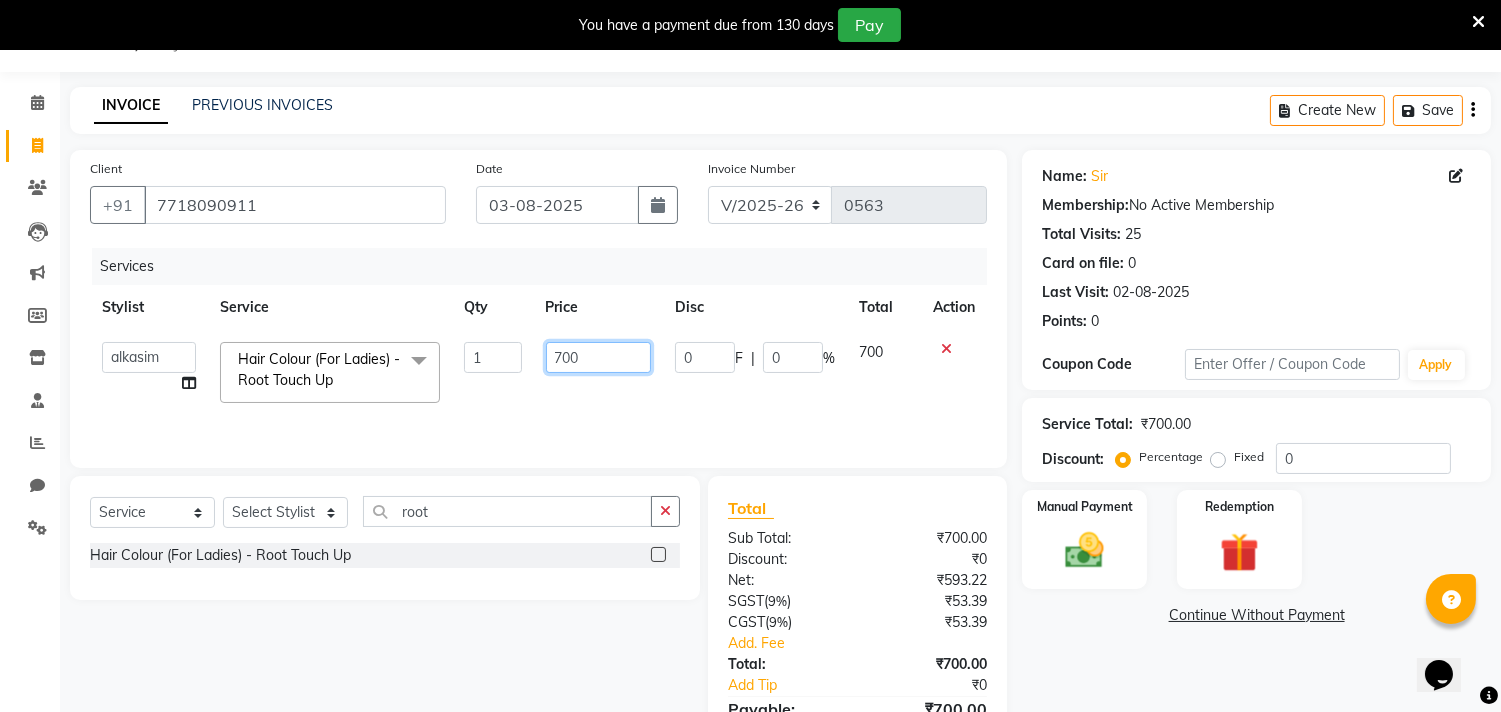 click on "700" 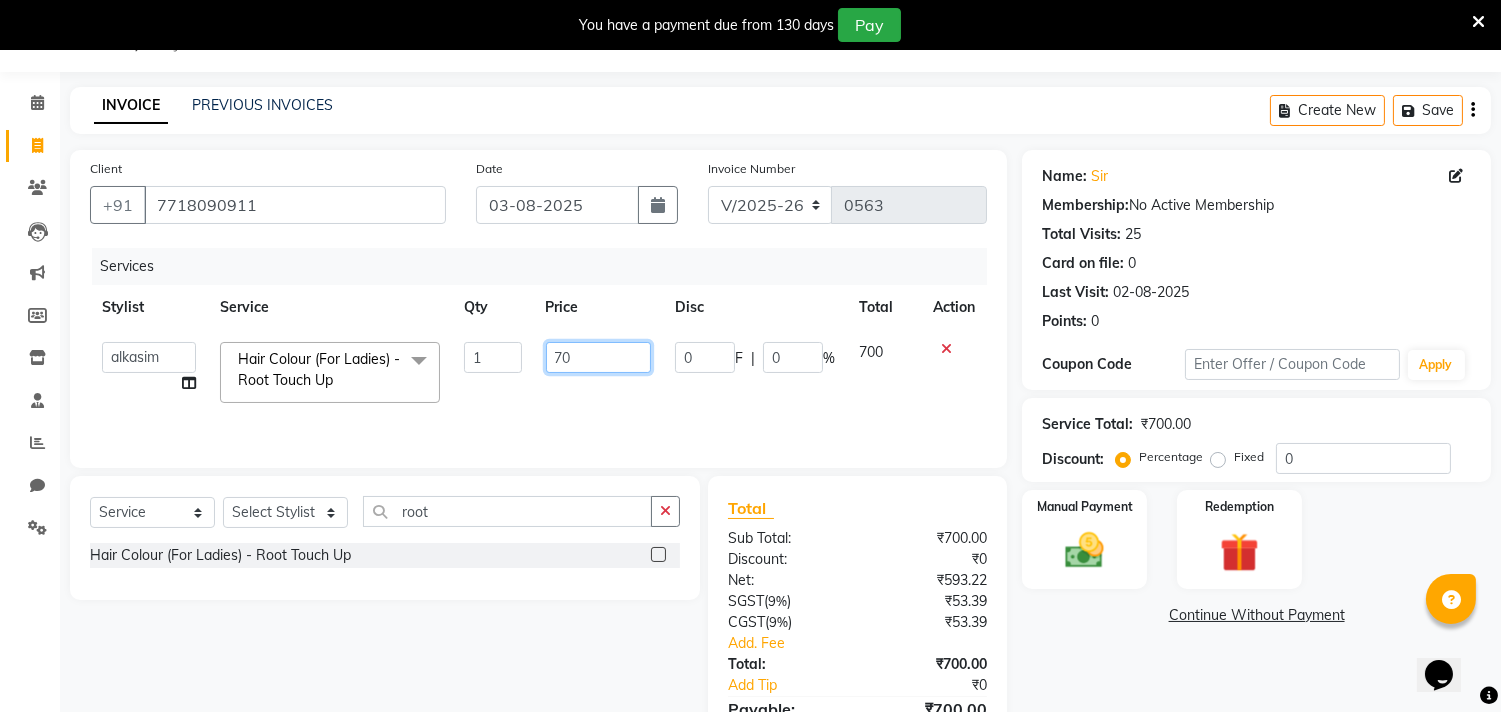 type on "7" 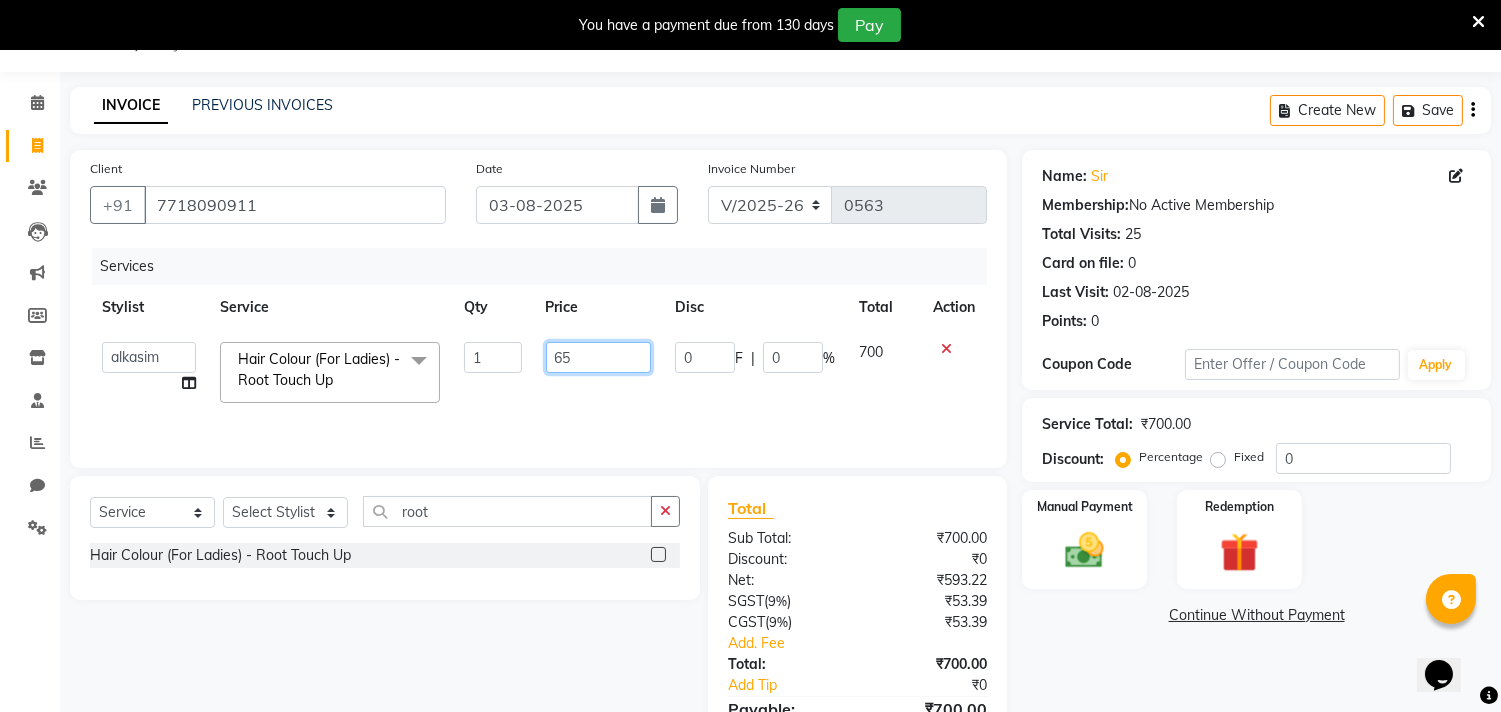 type on "650" 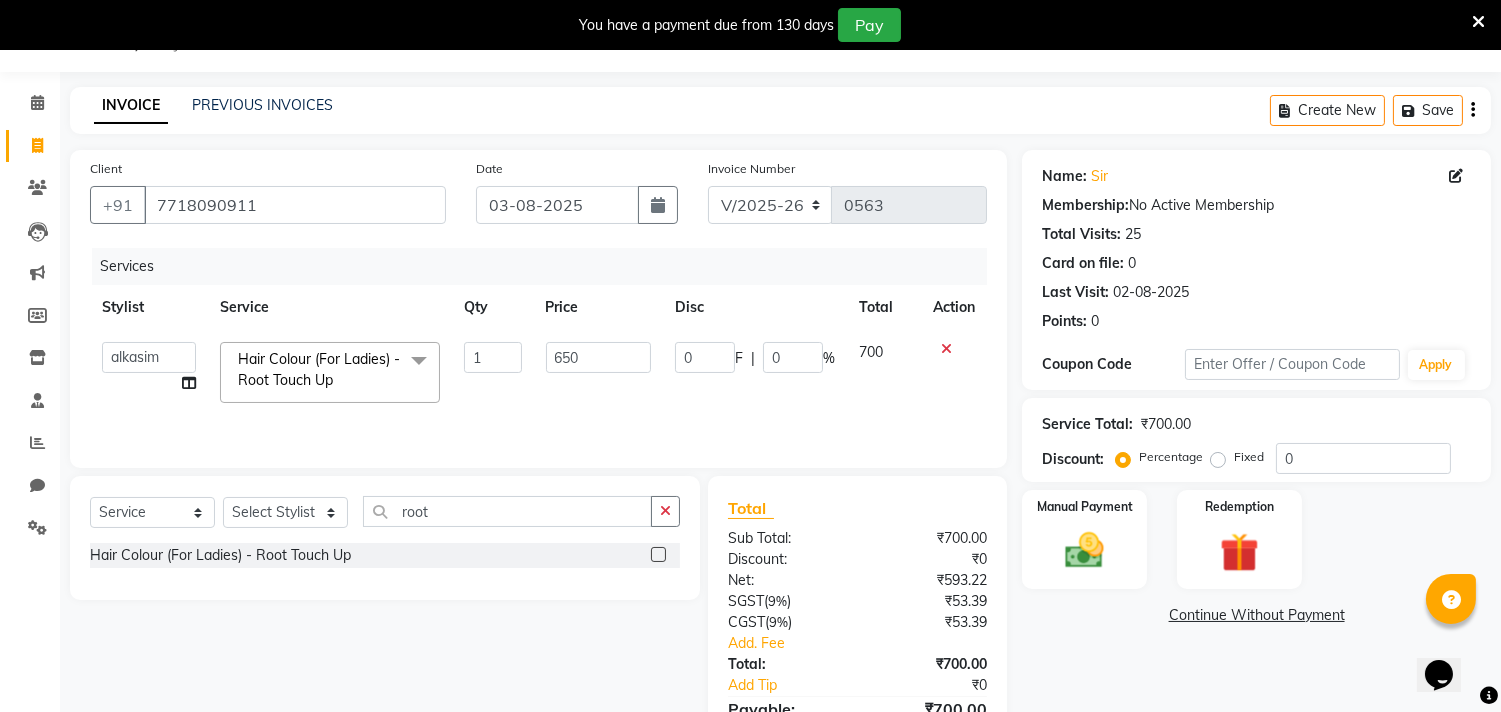 click on "700" 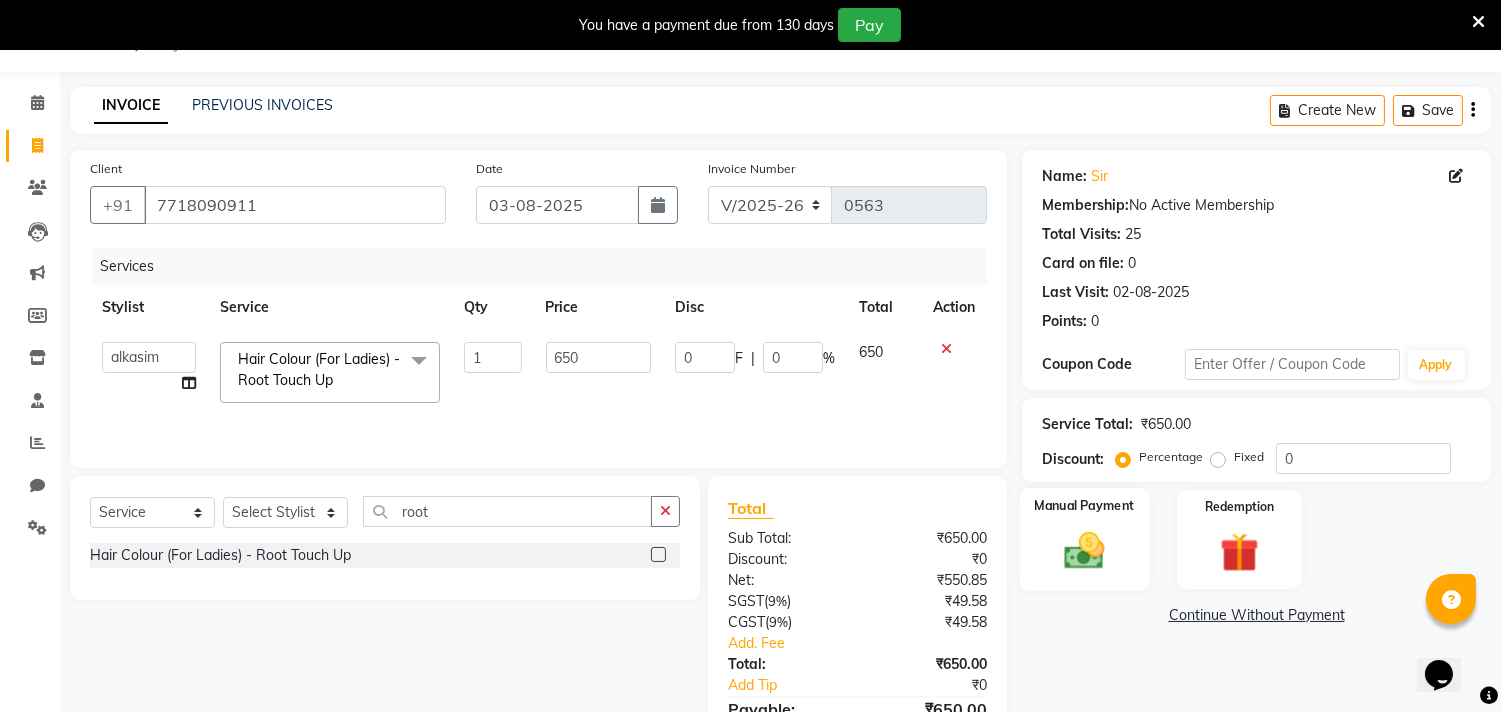 click 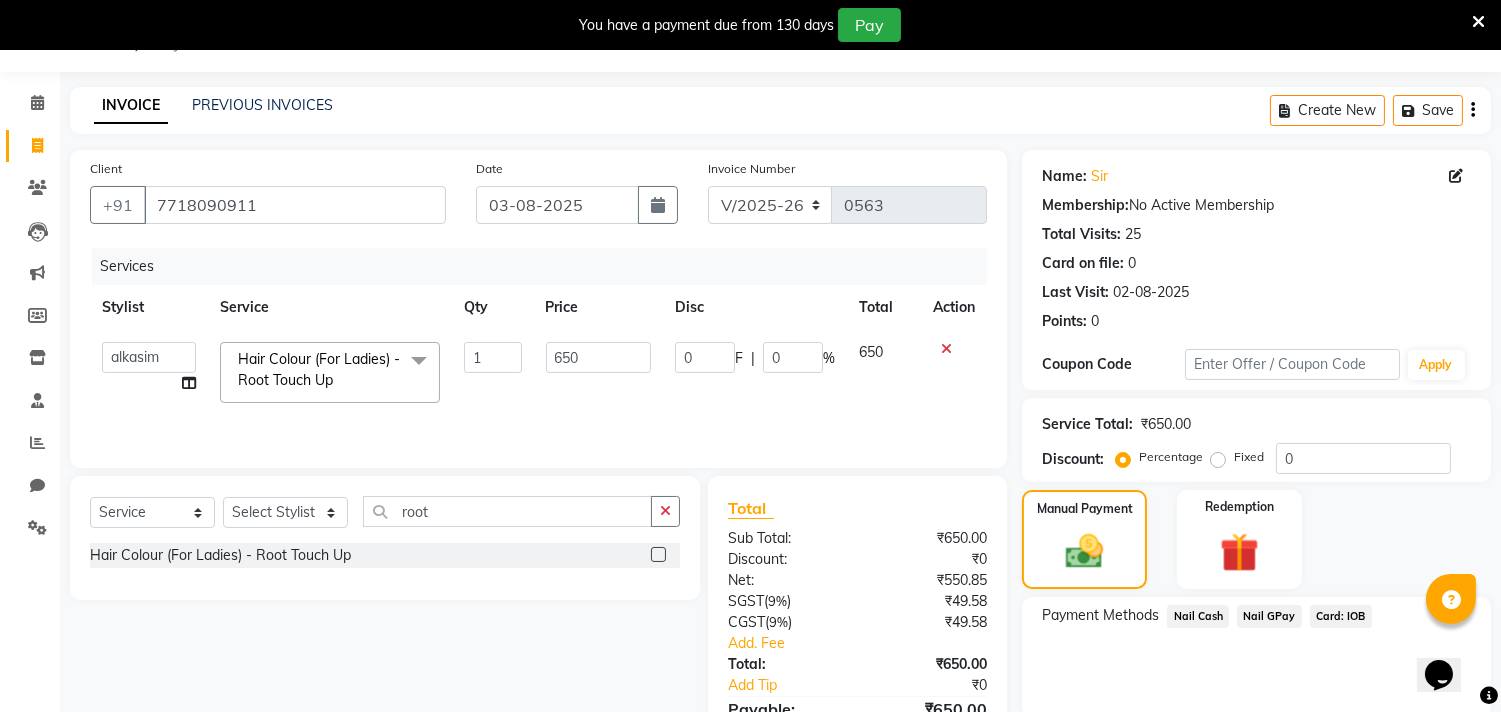 click 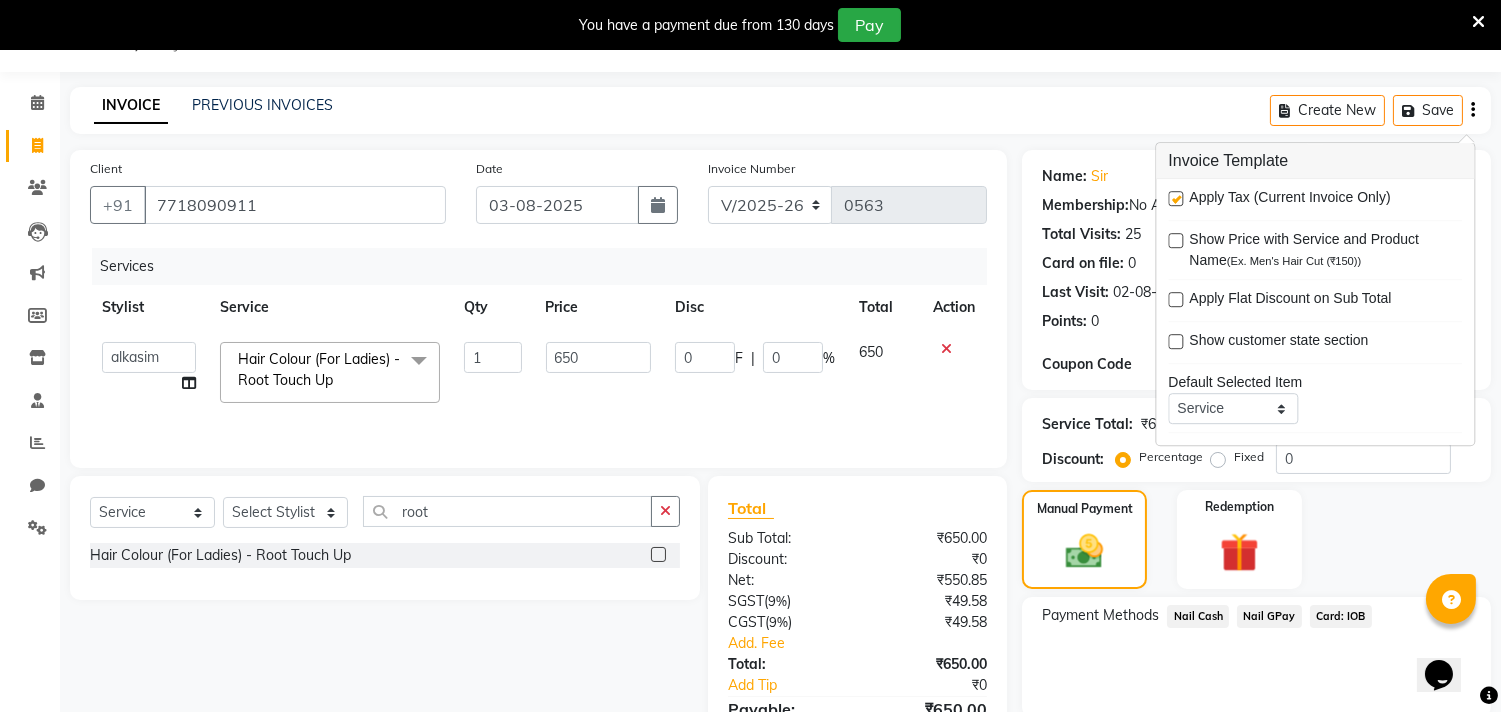 click at bounding box center [1175, 198] 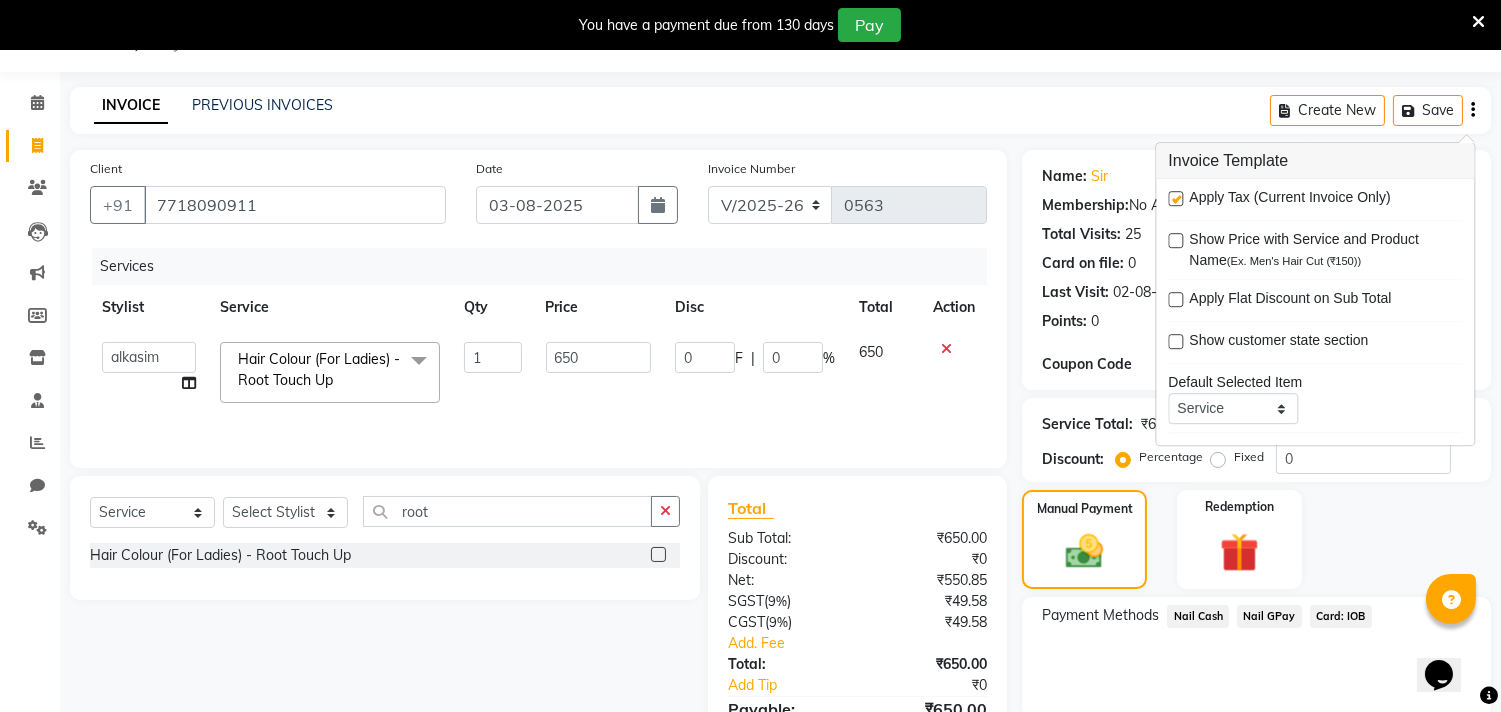 click at bounding box center [1174, 199] 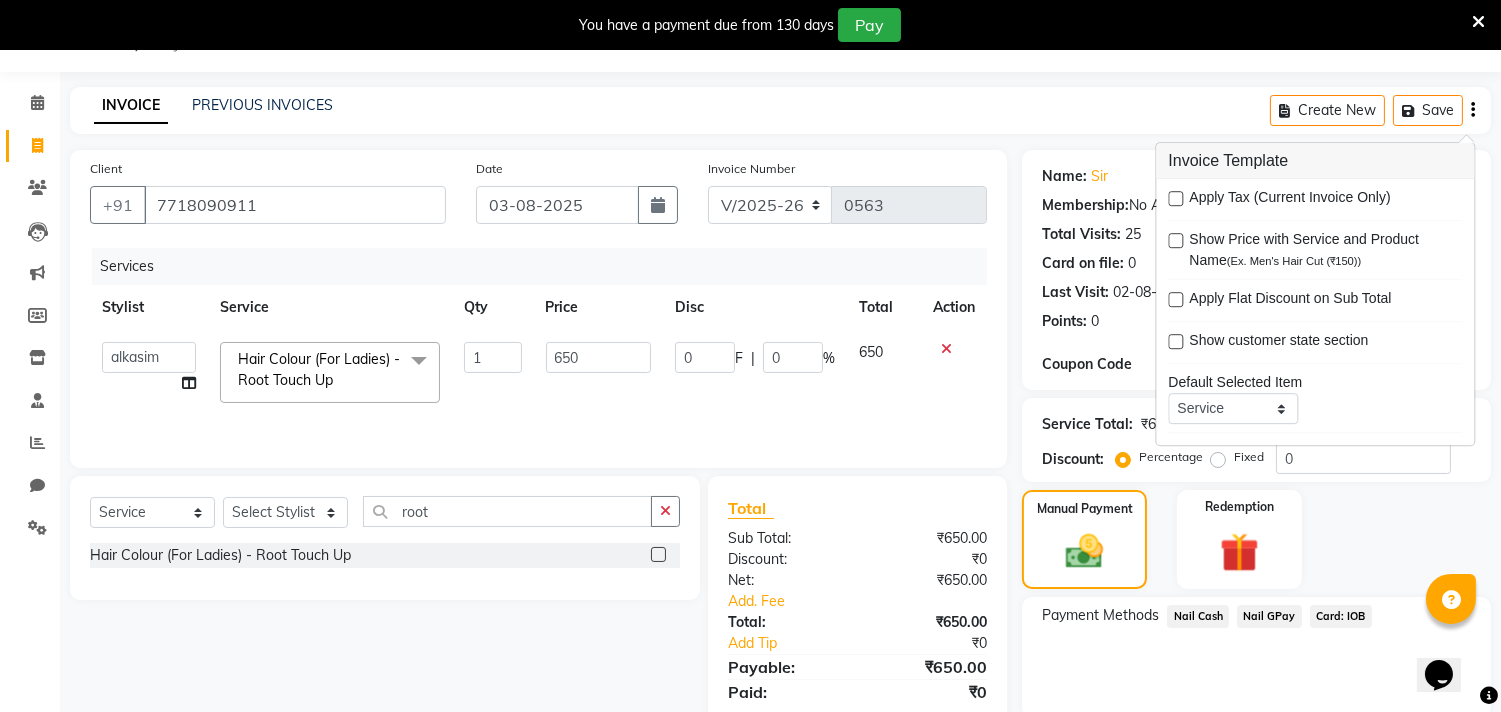 click on "Nail GPay" 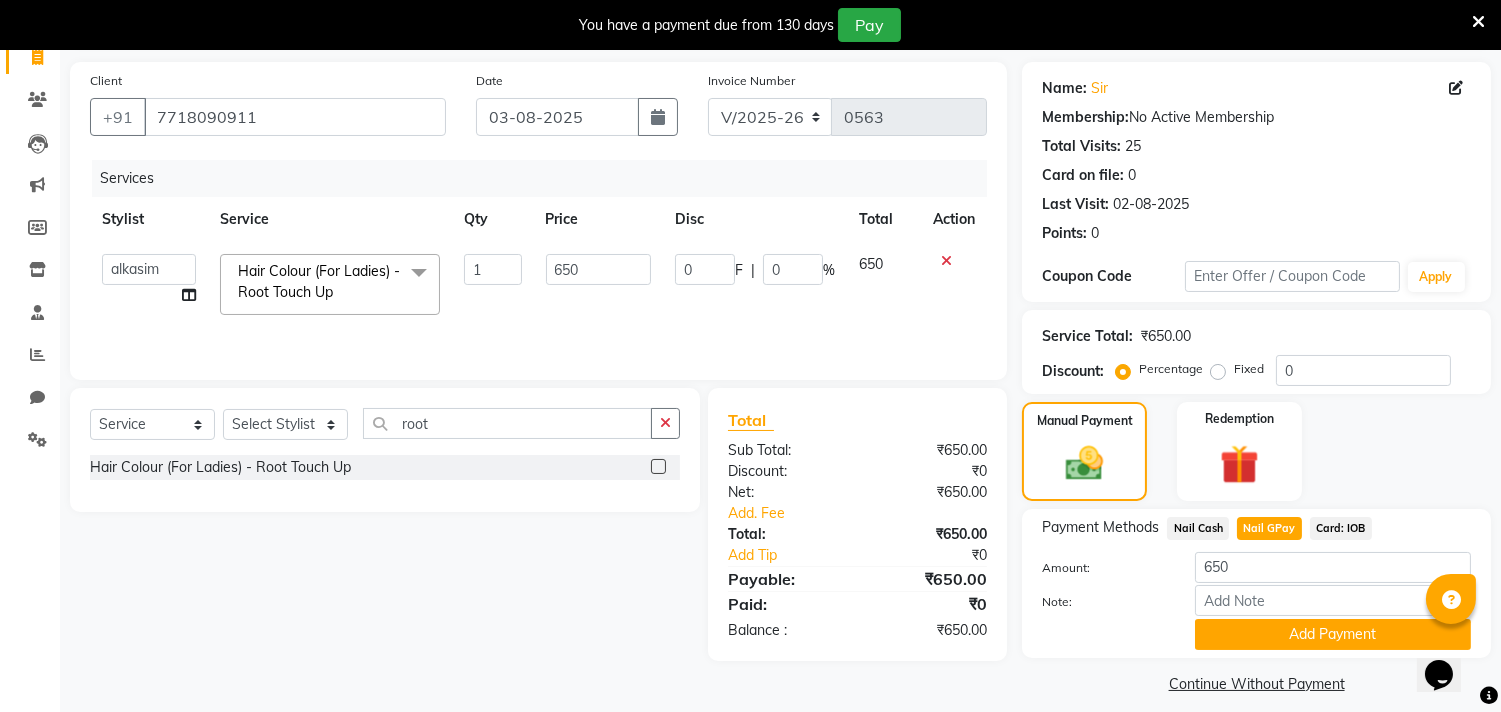 scroll, scrollTop: 154, scrollLeft: 0, axis: vertical 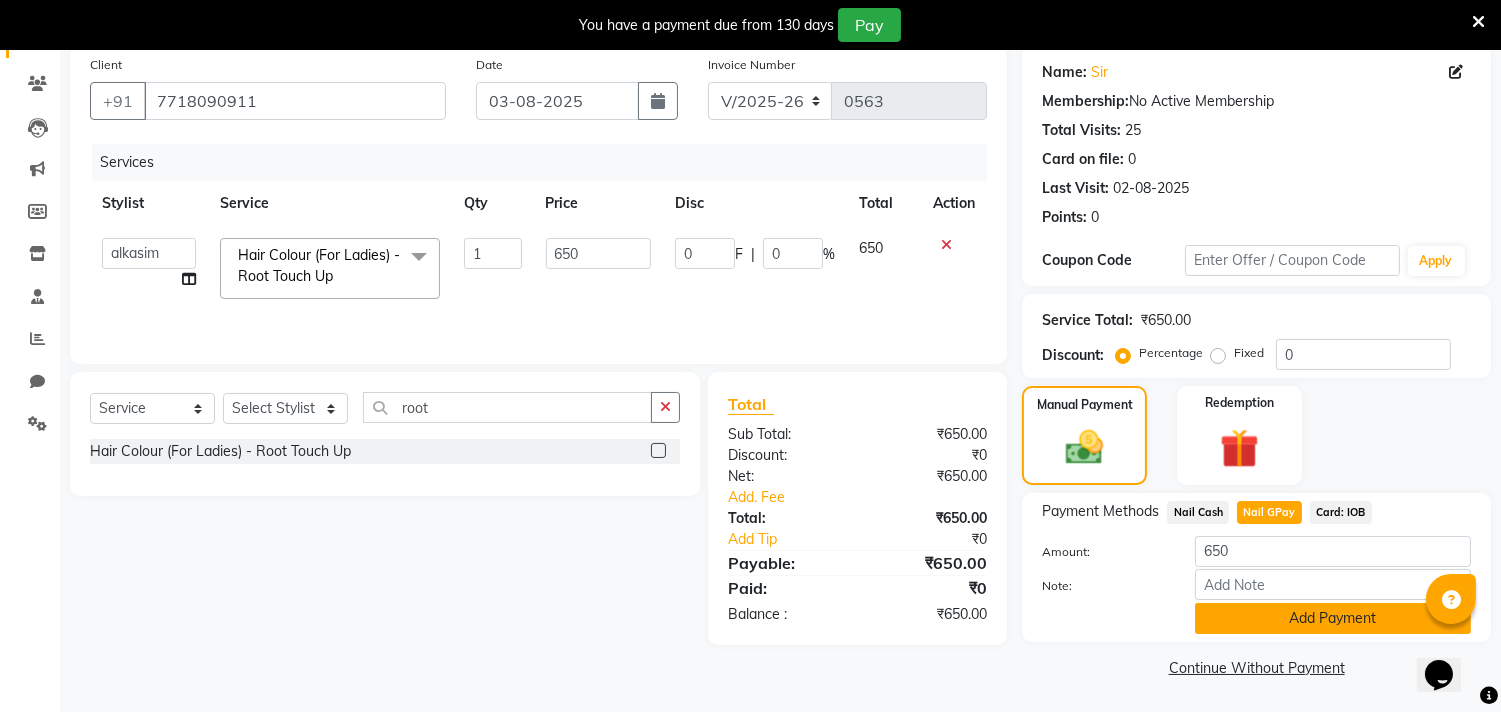 click on "Add Payment" 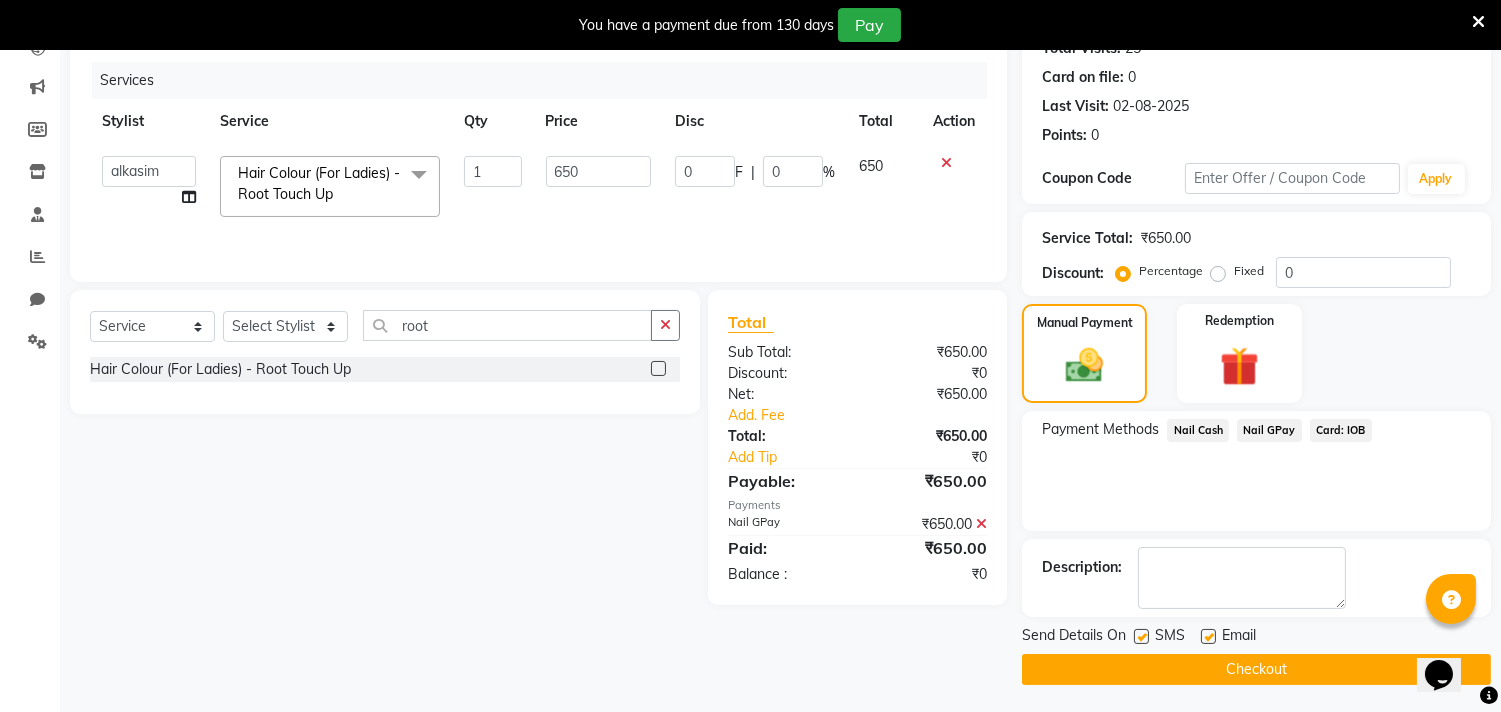 scroll, scrollTop: 237, scrollLeft: 0, axis: vertical 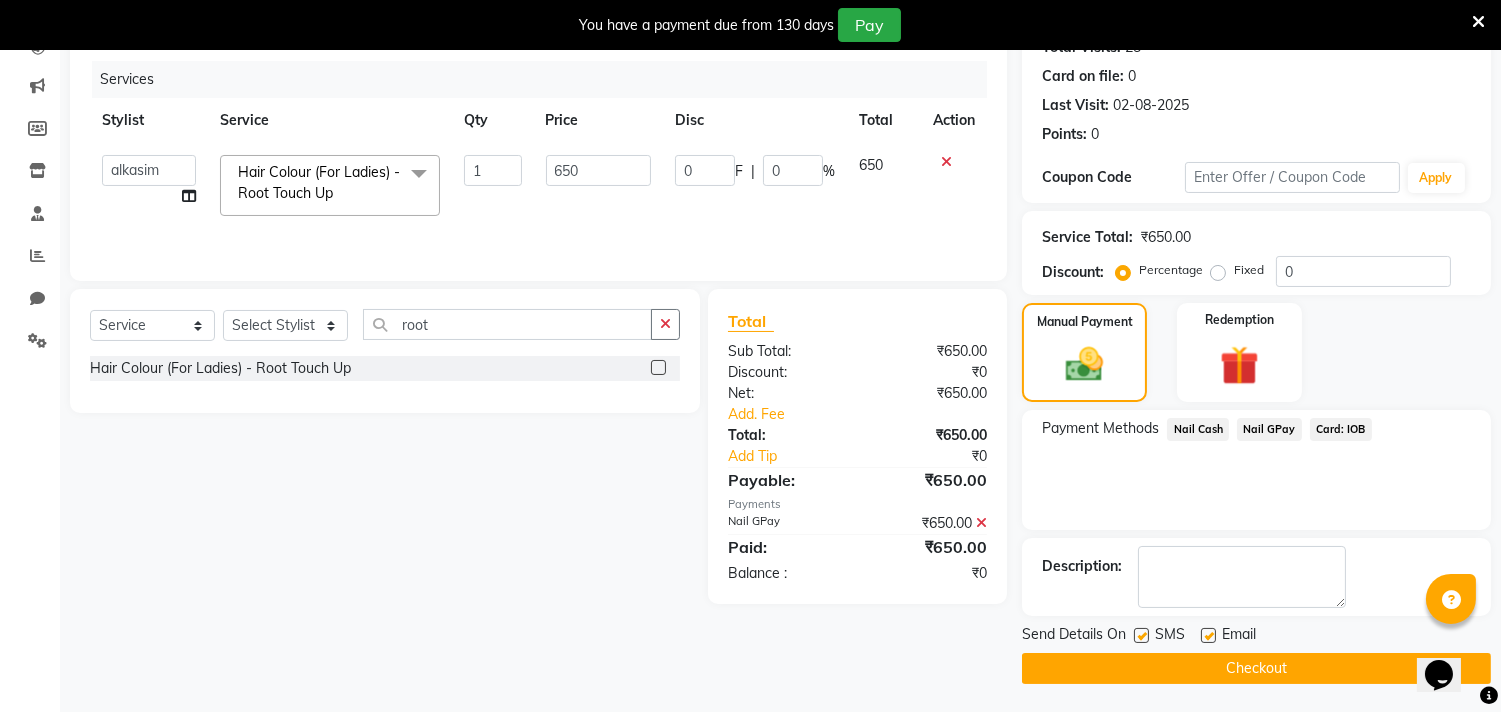 click on "Checkout" 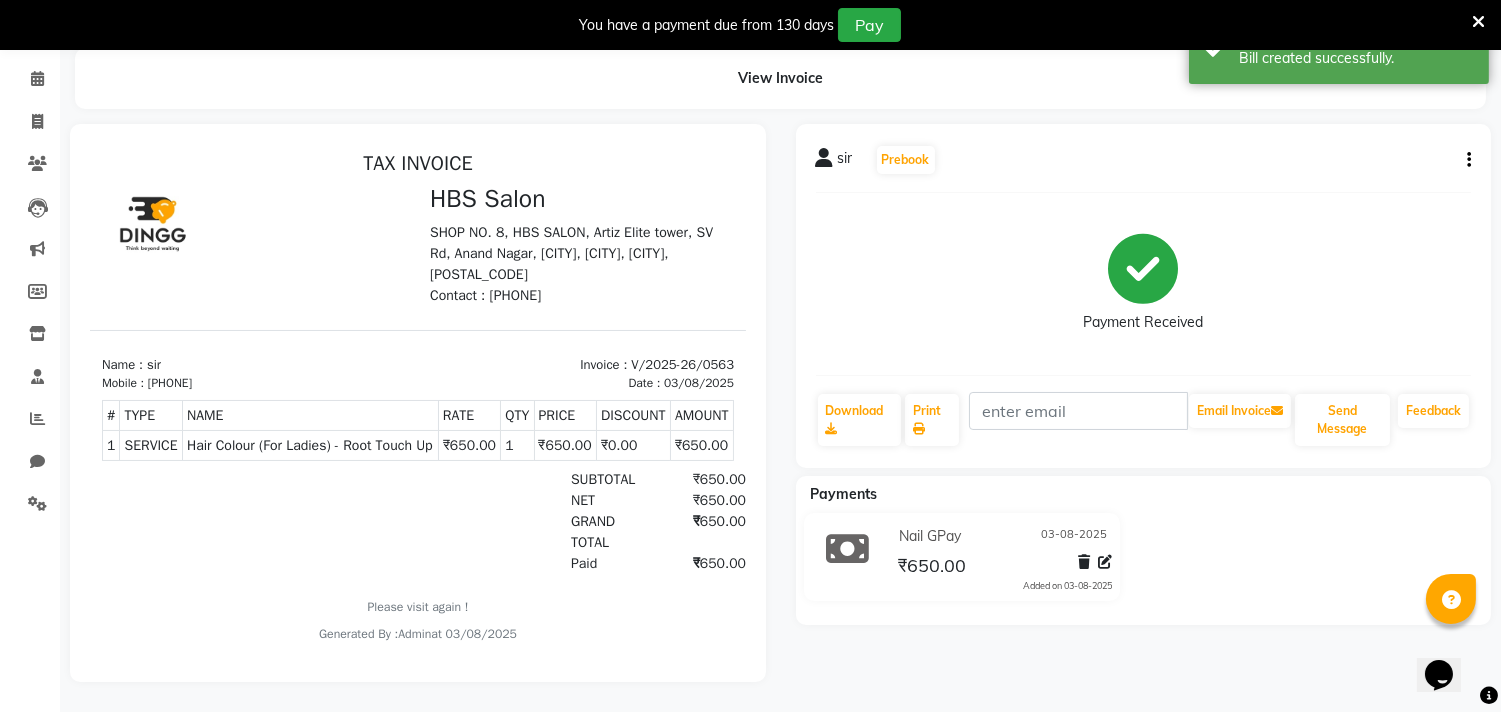 scroll, scrollTop: 0, scrollLeft: 0, axis: both 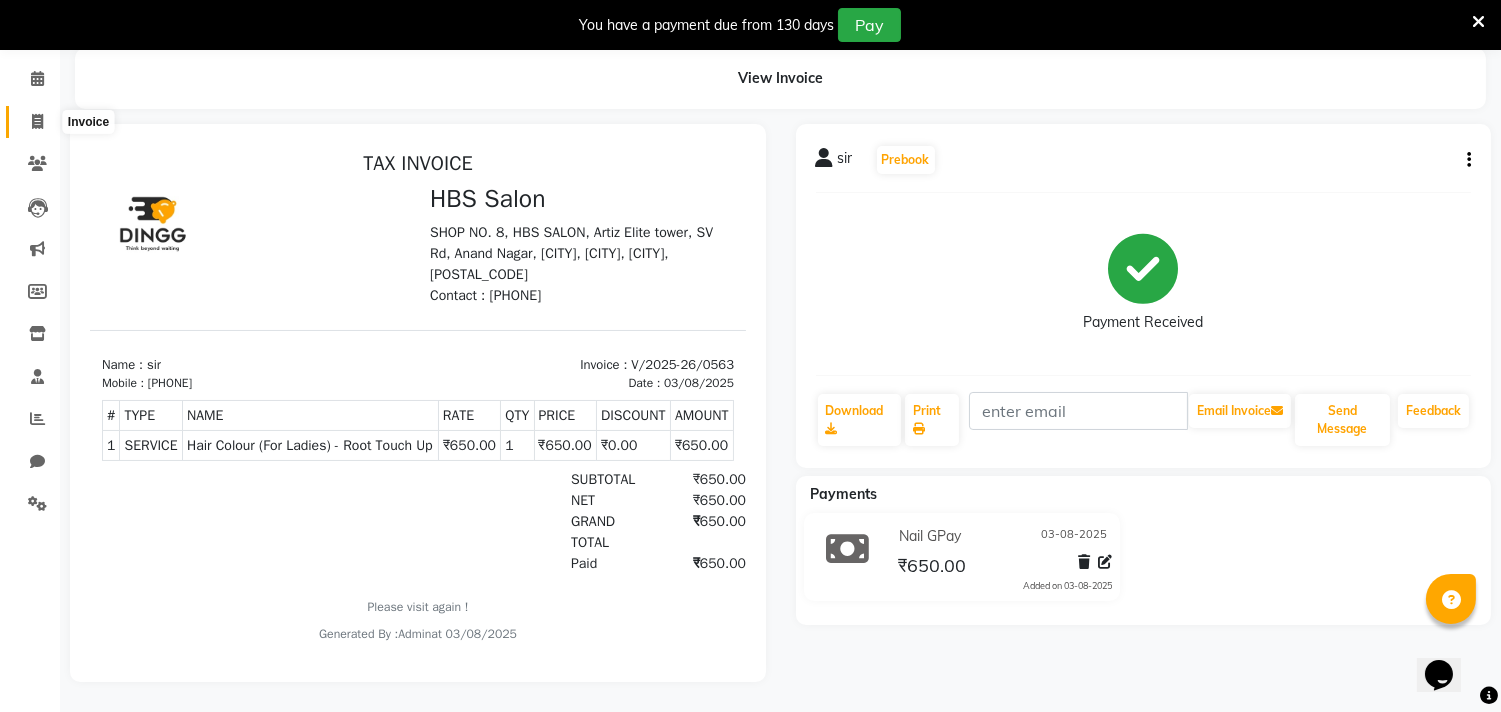 click 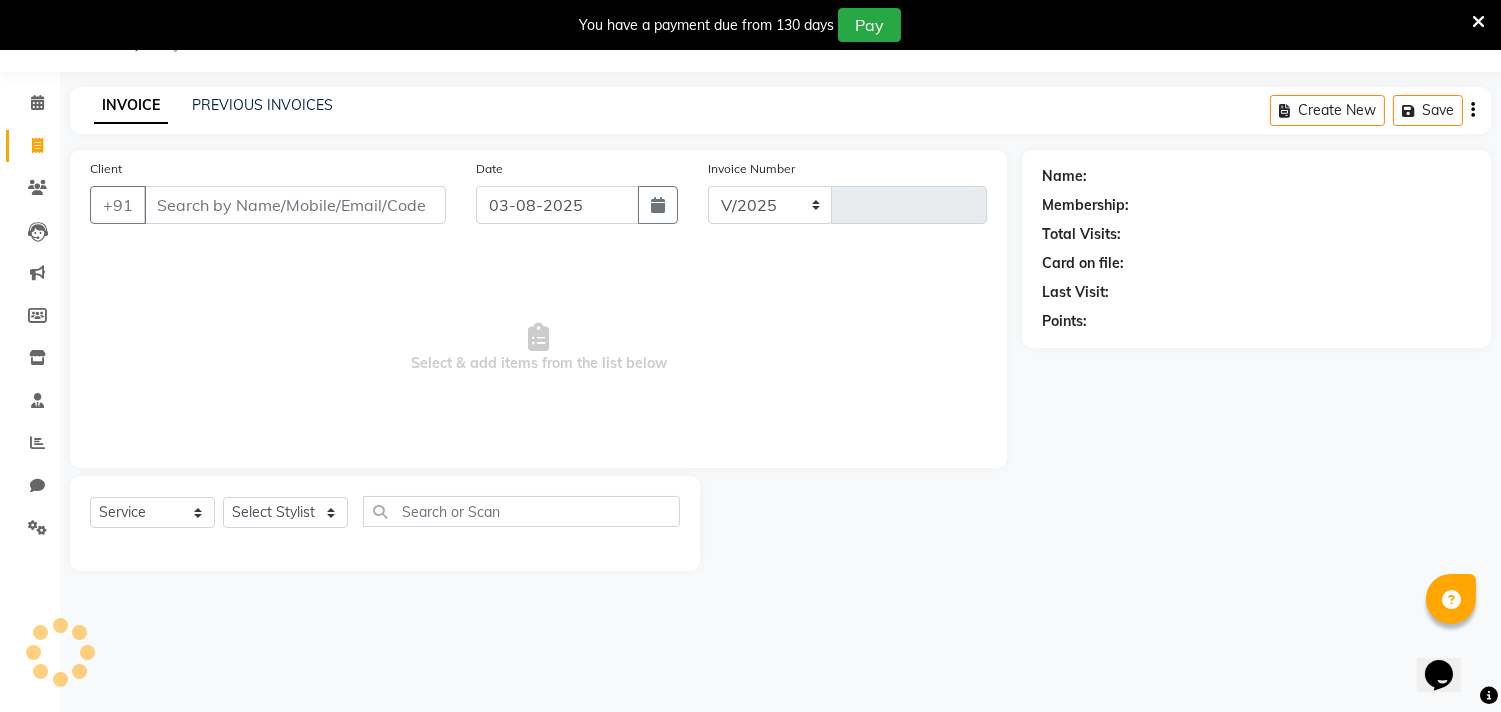 select on "7935" 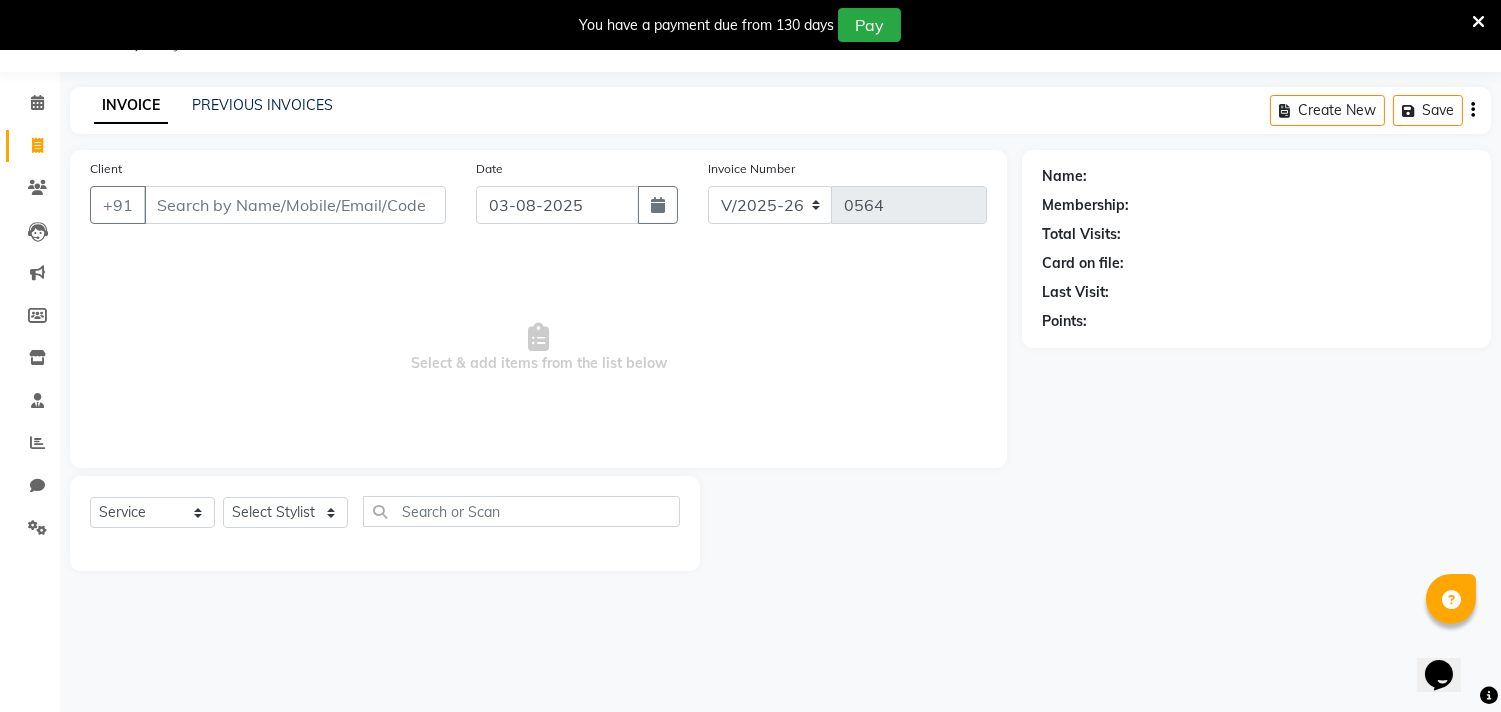 scroll, scrollTop: 50, scrollLeft: 0, axis: vertical 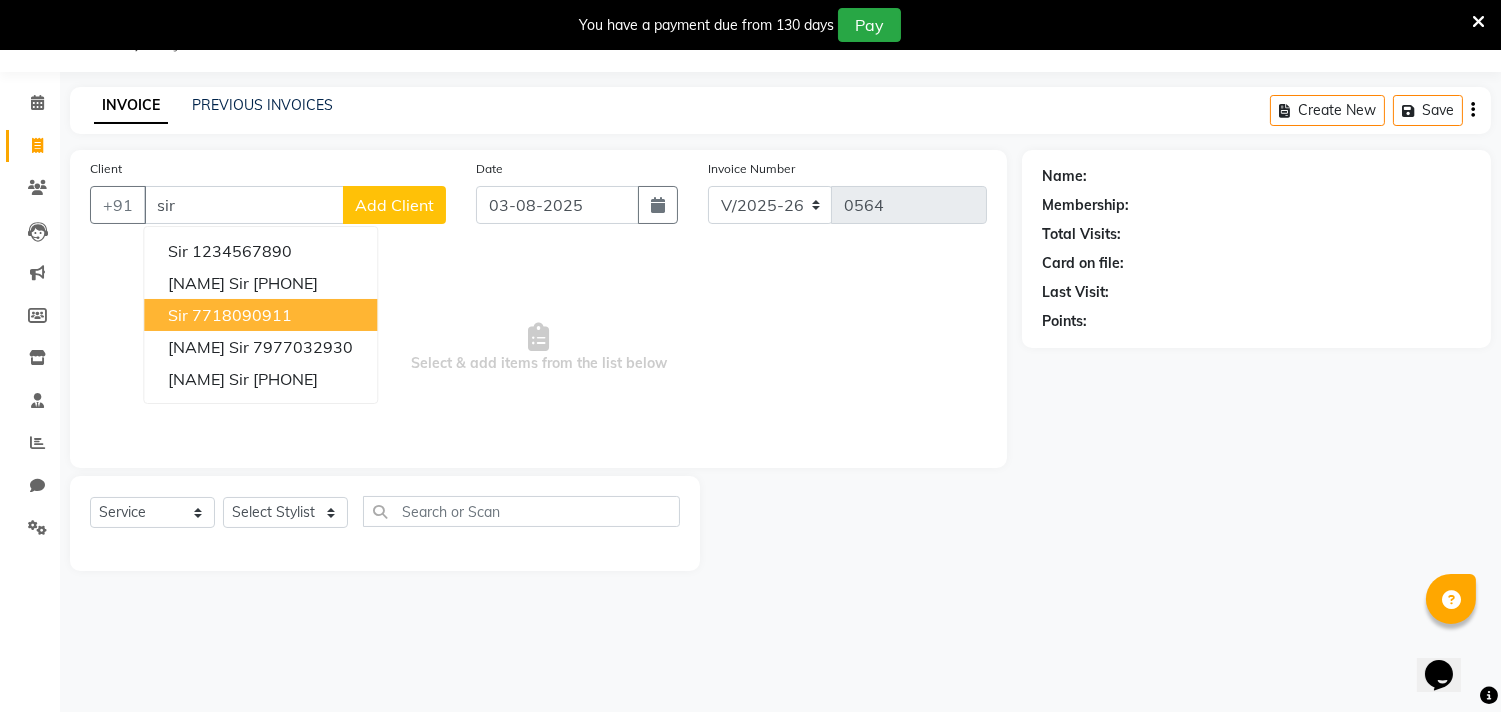 click on "sir  7718090911" at bounding box center [260, 315] 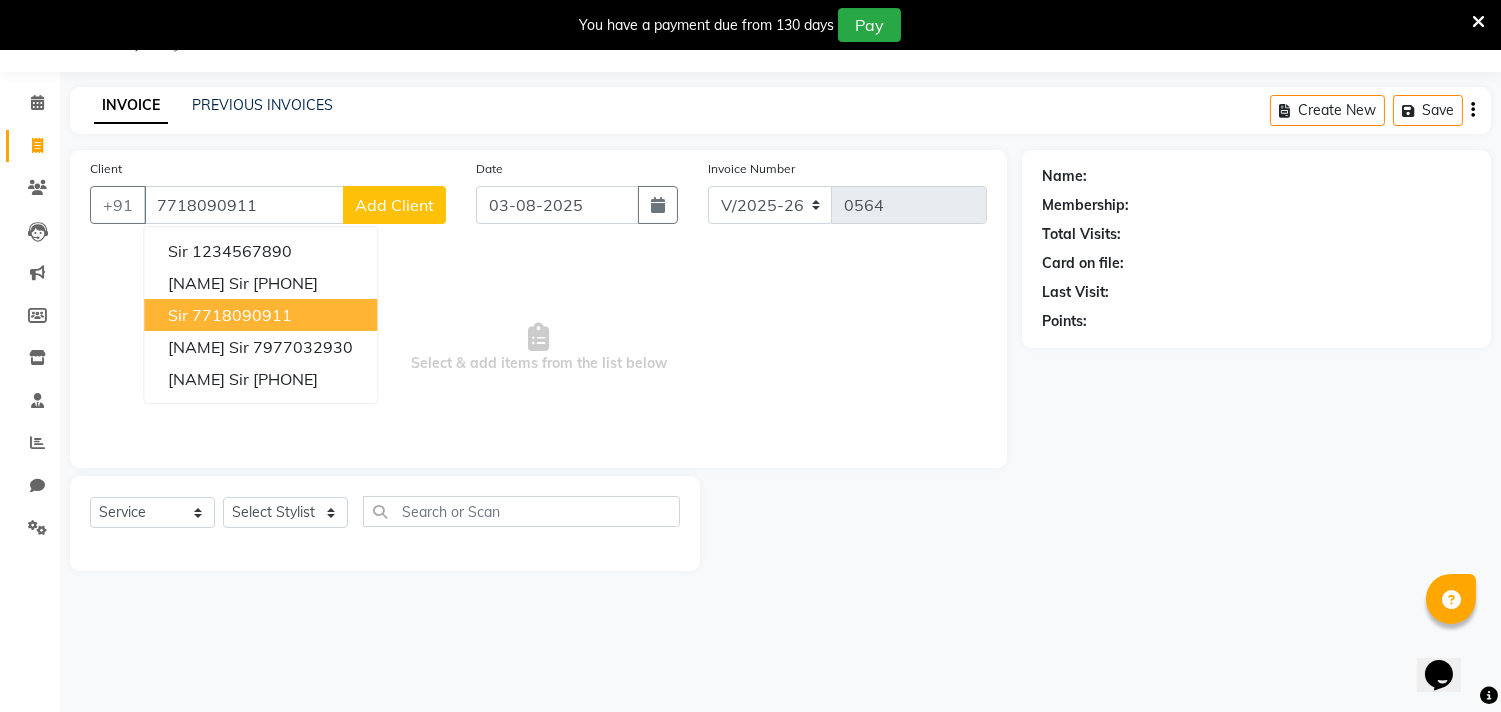 type on "7718090911" 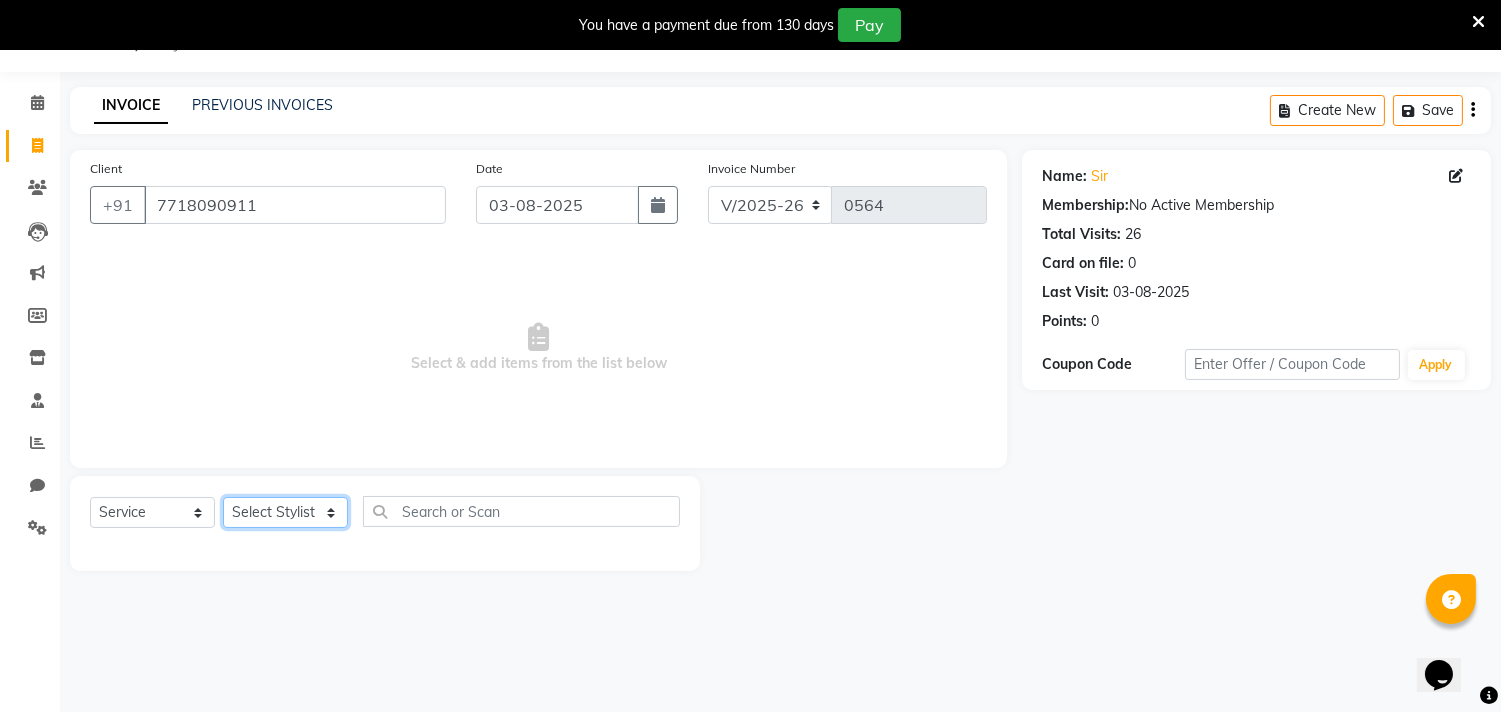 click on "Select Stylist [NAME] [NAME] [NAME] [NAME] [NAME]                                                                                                                                                  [NAME] [NAME] [NAME]                                                                                                                                                                 [NAME] [NAME]" 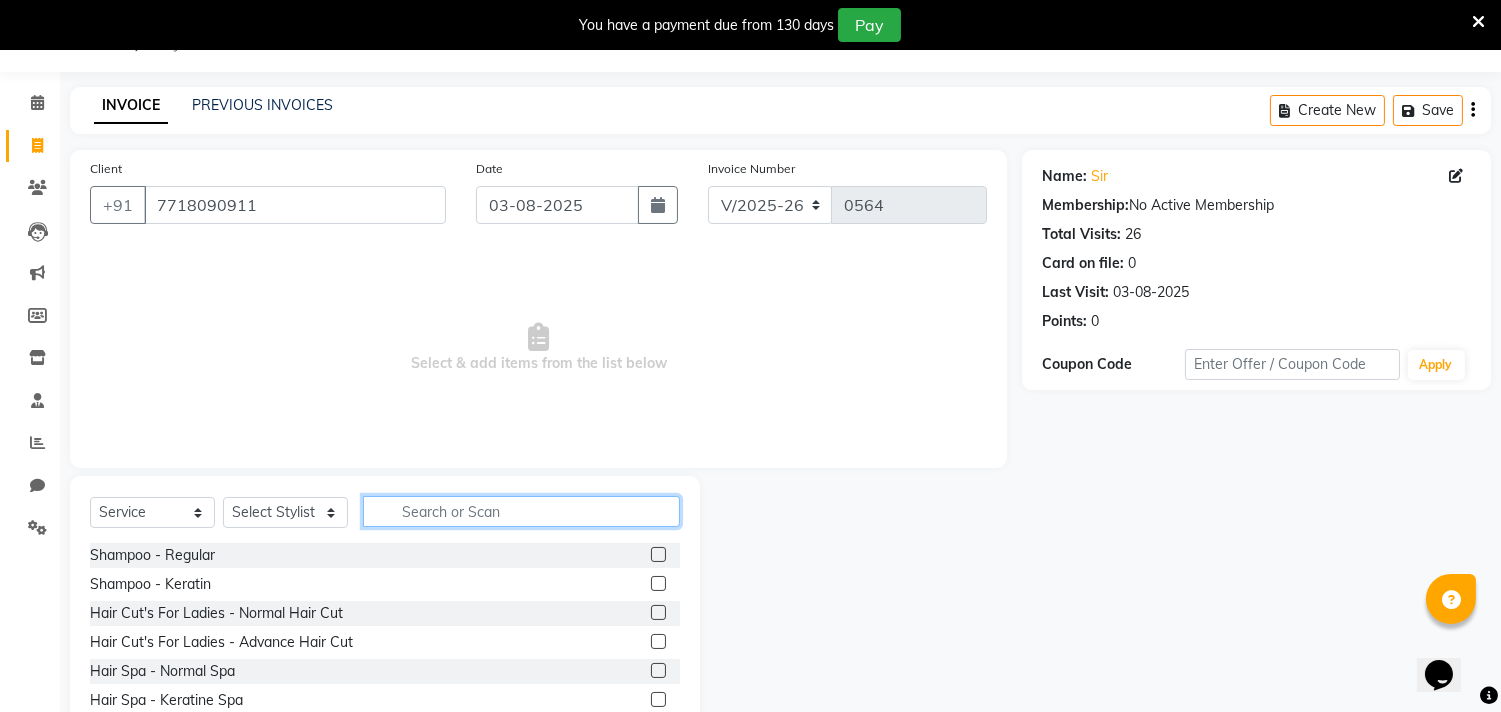 click 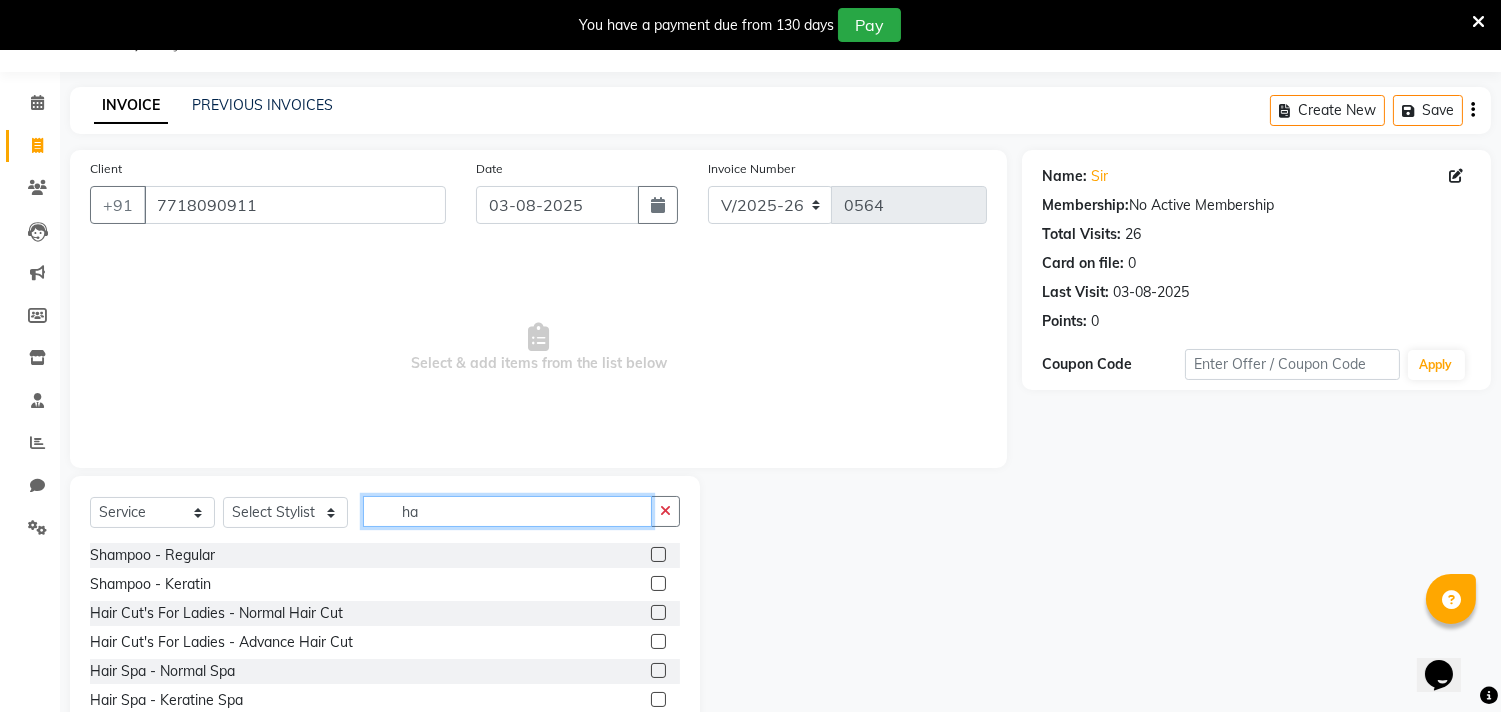 type on "h" 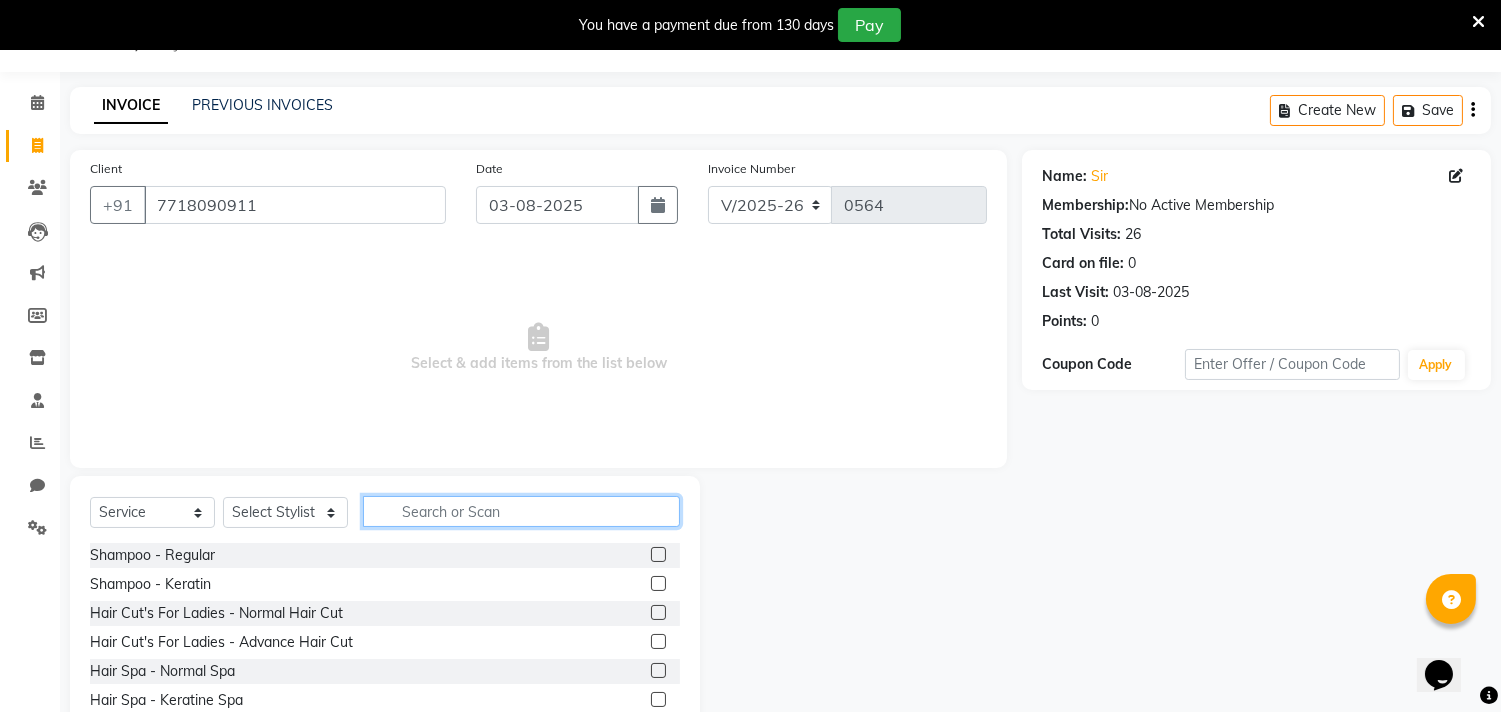 type on "h" 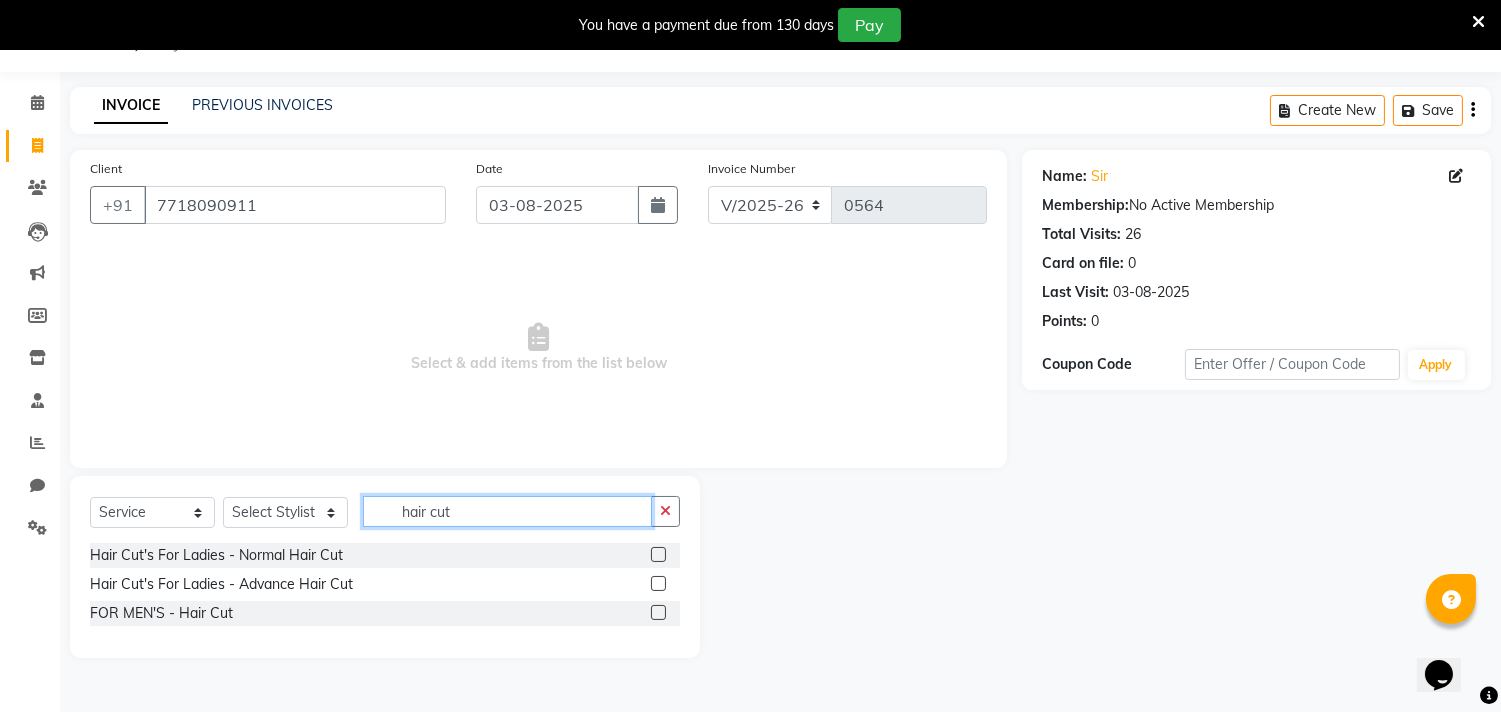 type on "hair cut" 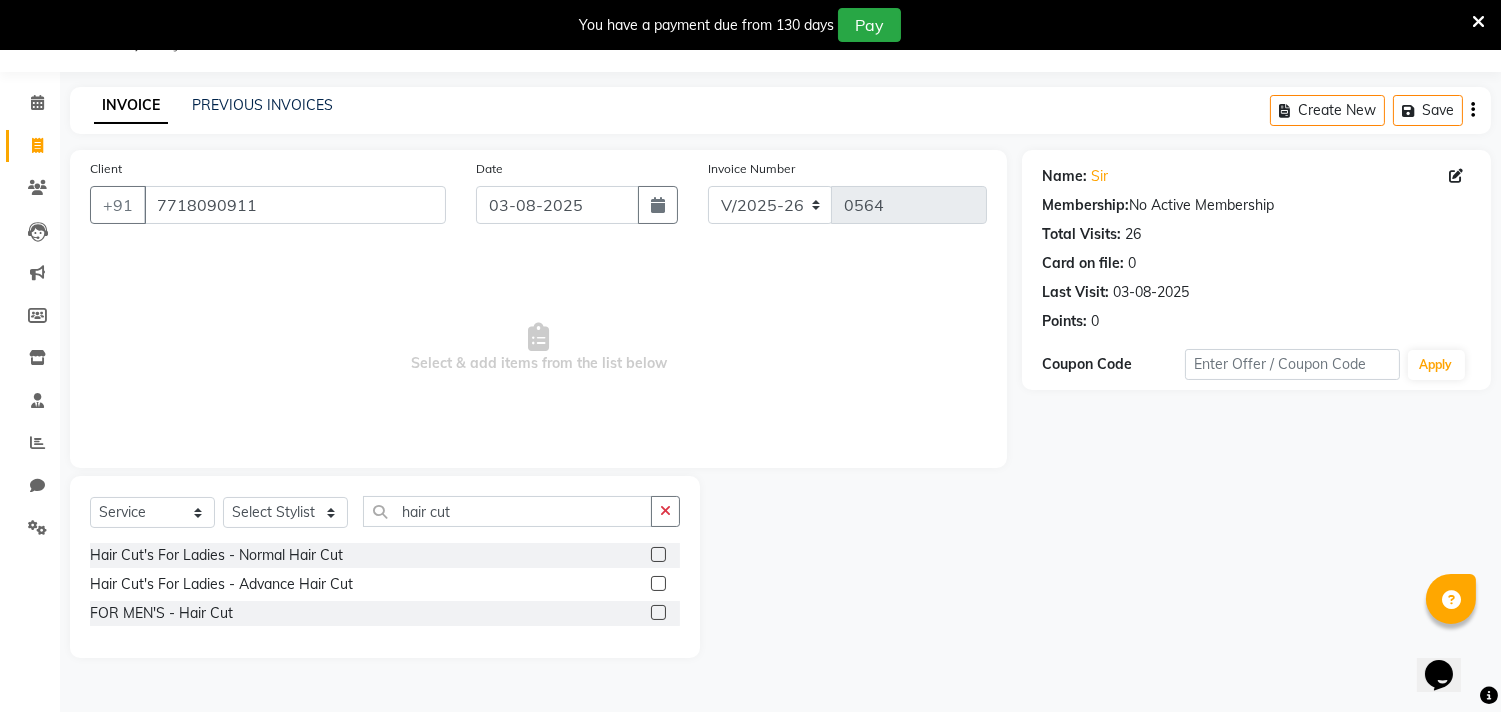 click 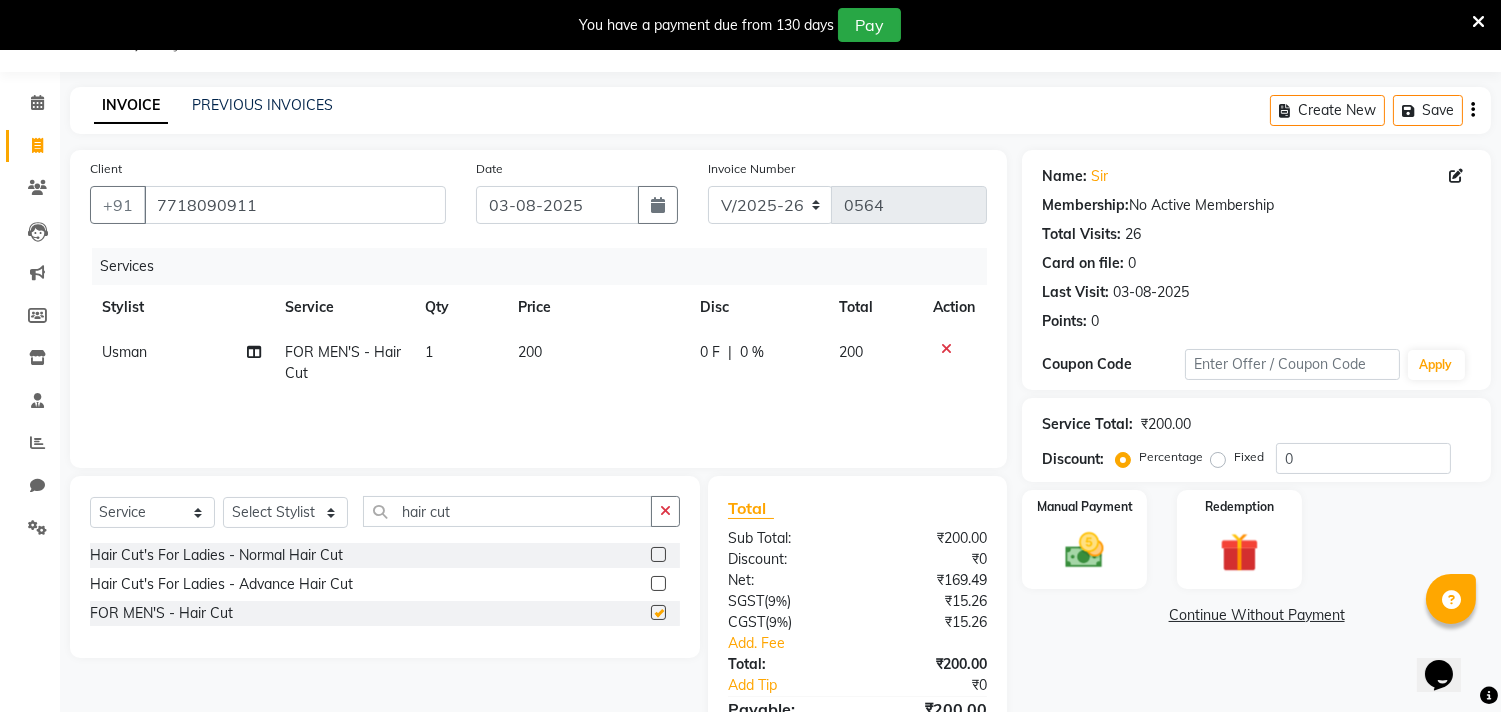 checkbox on "false" 